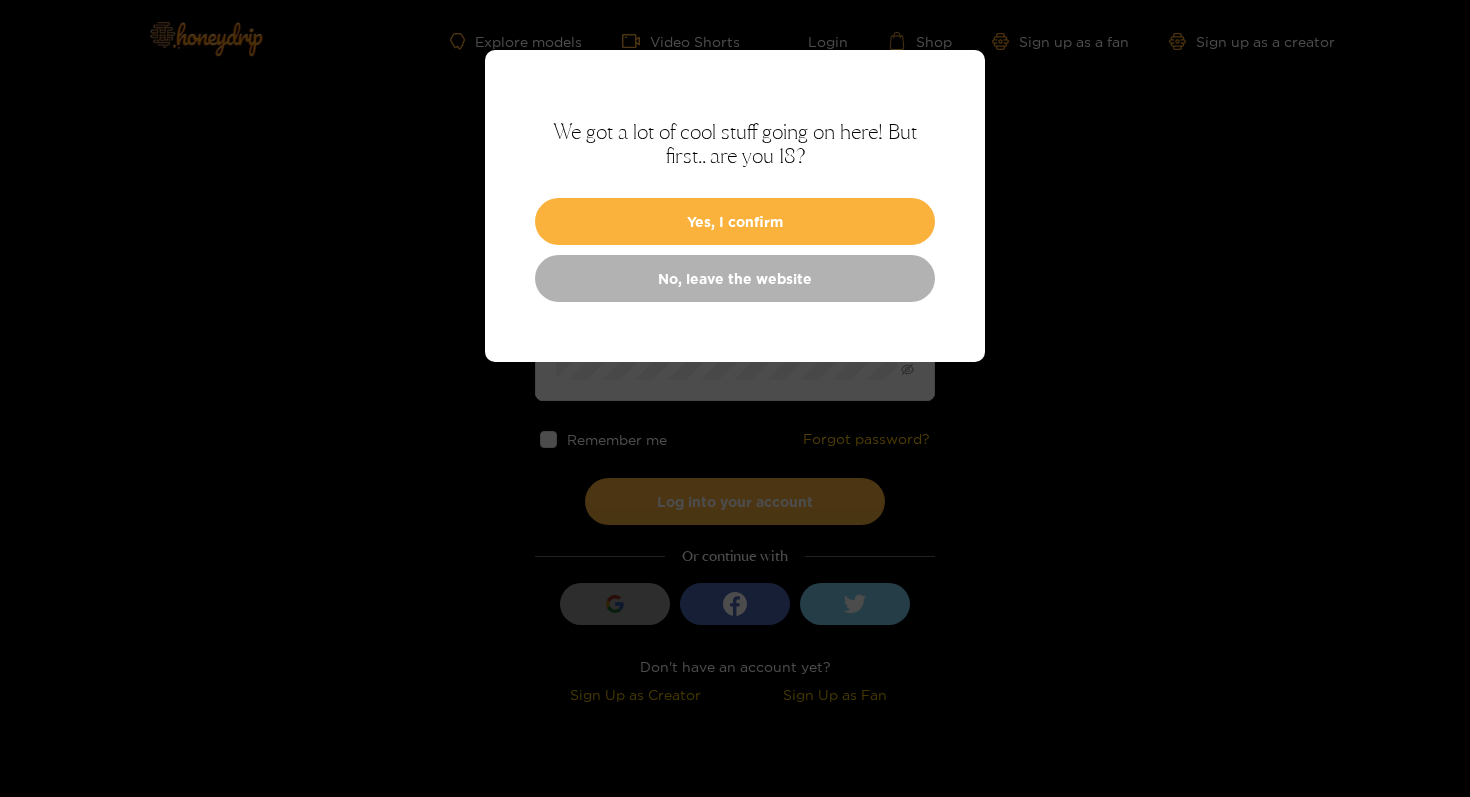 scroll, scrollTop: 0, scrollLeft: 0, axis: both 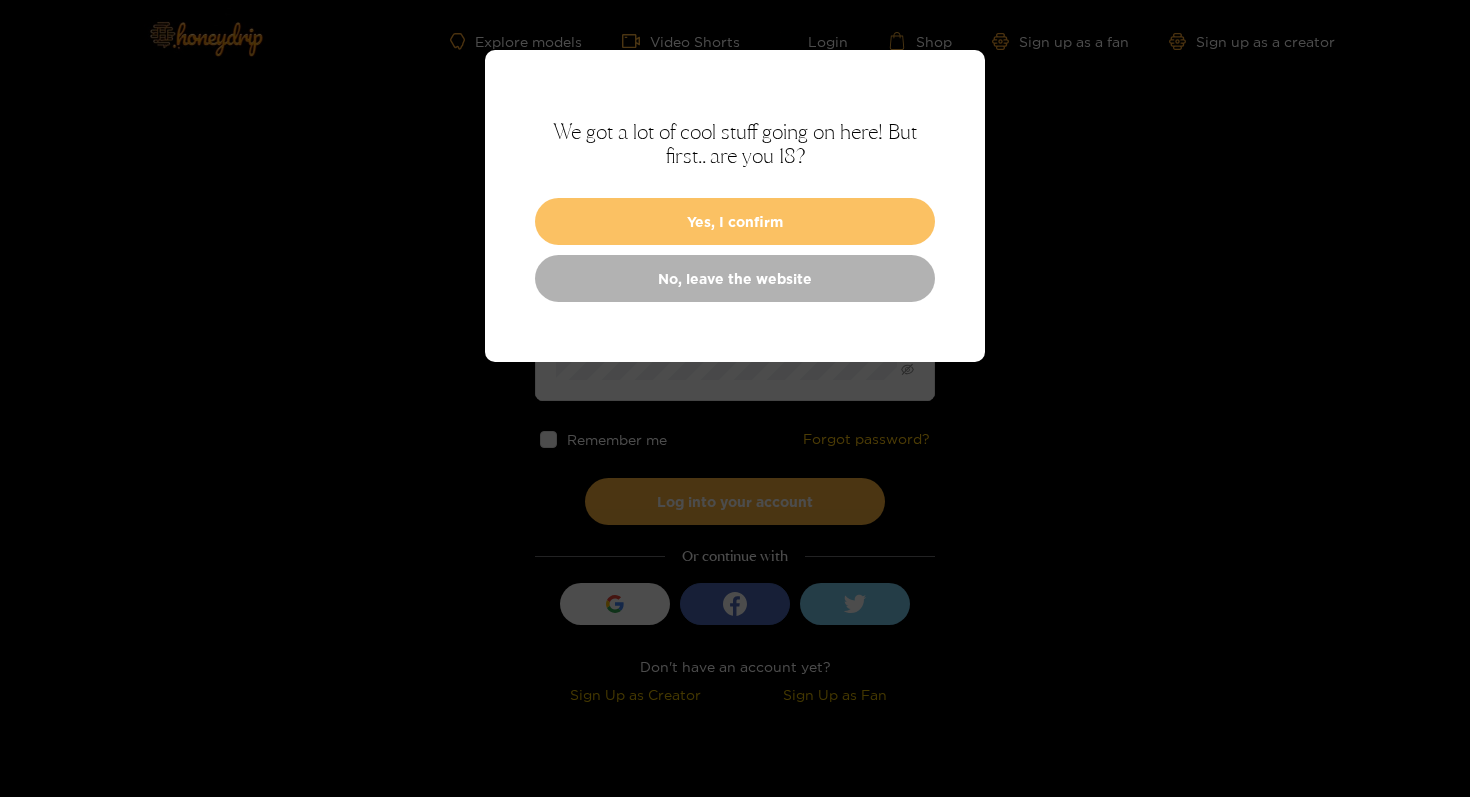 type on "**********" 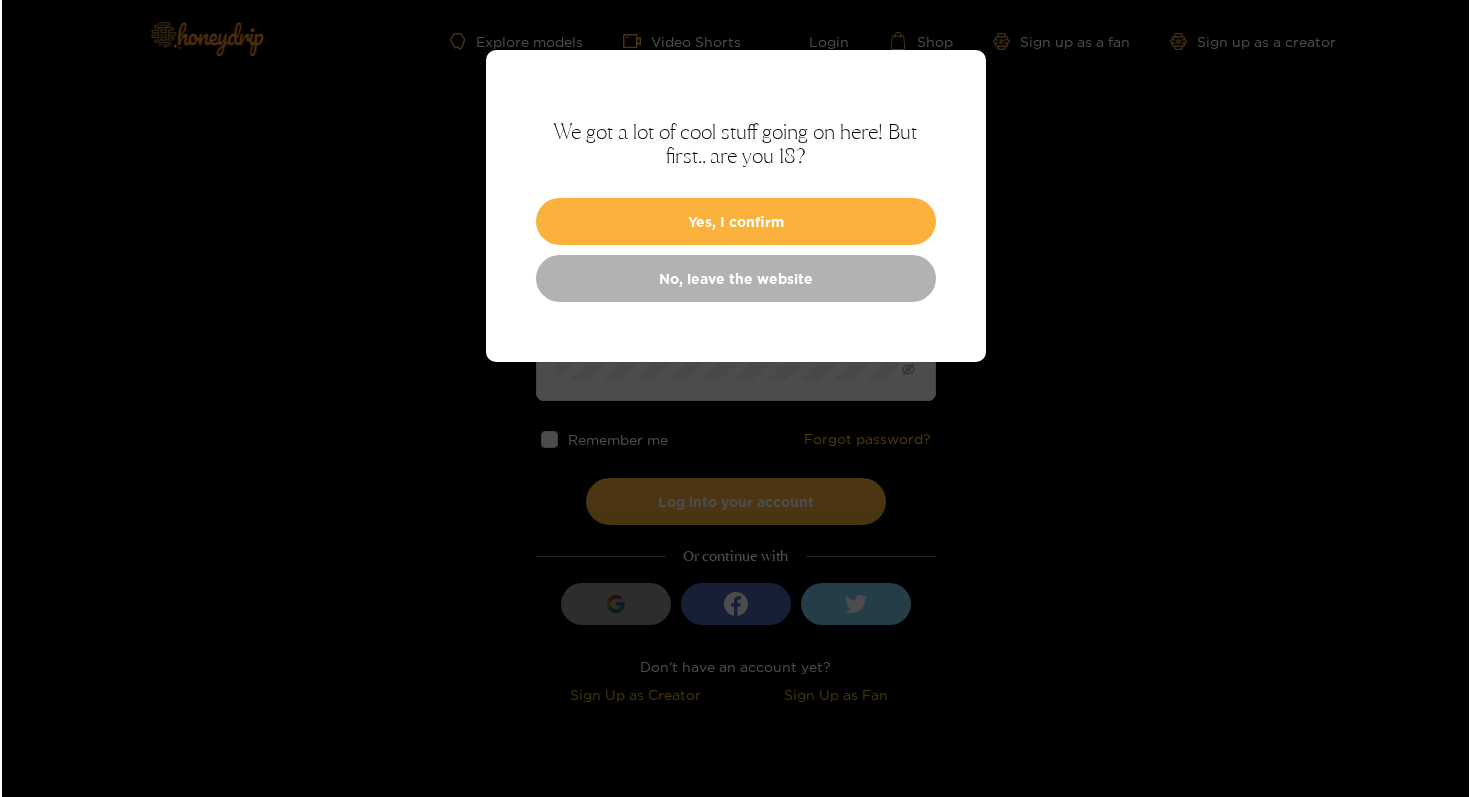 scroll, scrollTop: 0, scrollLeft: 0, axis: both 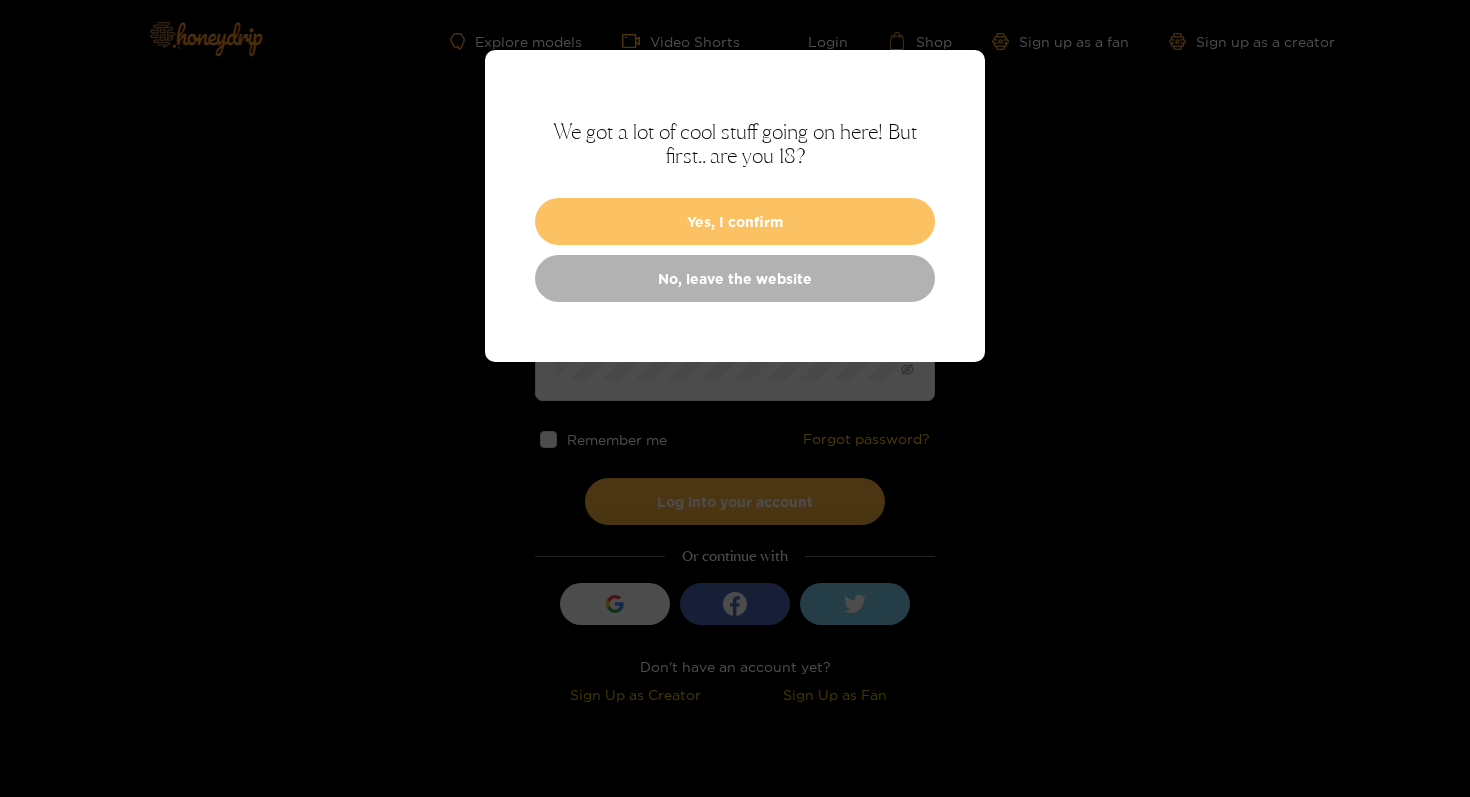 type on "**********" 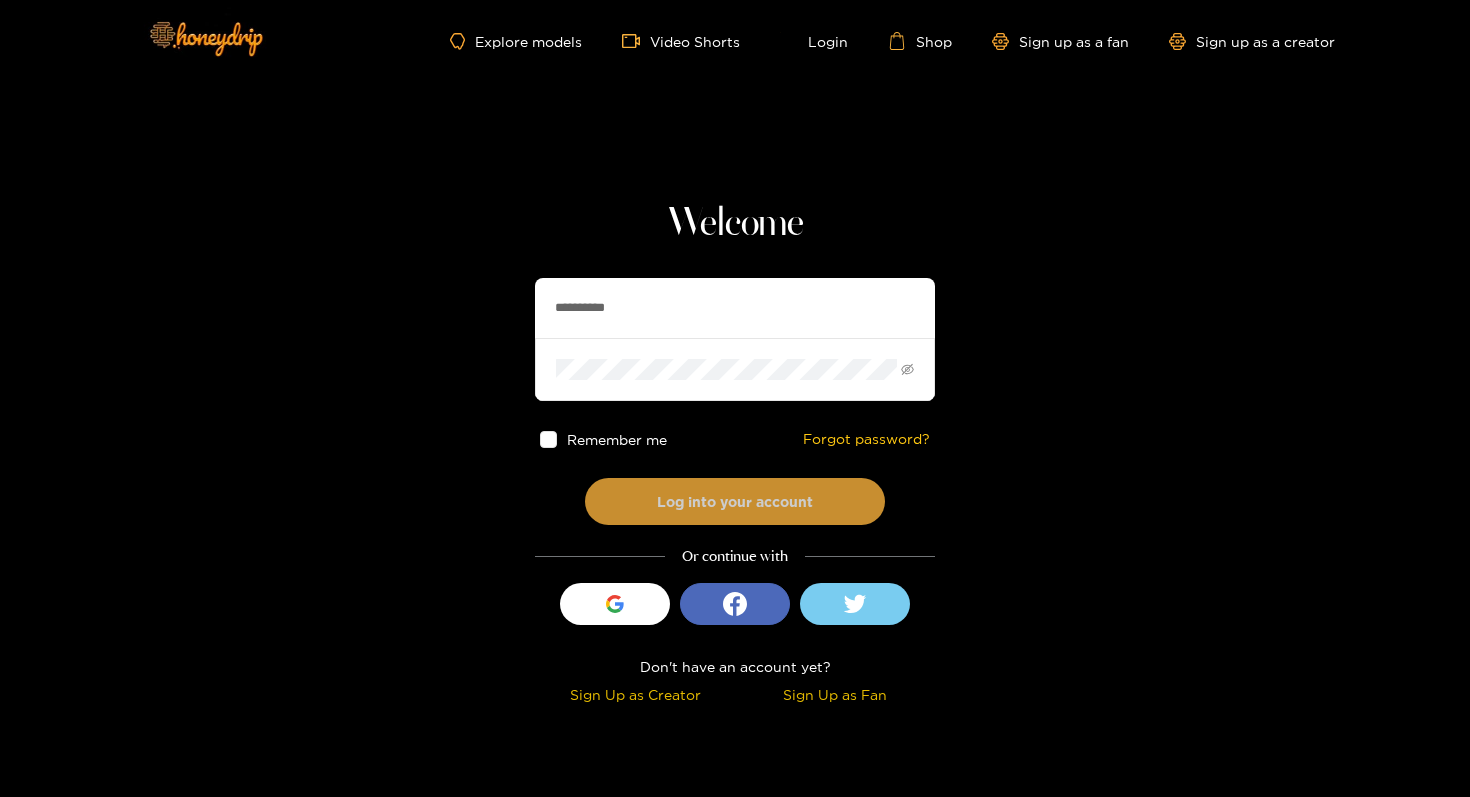 click on "Log into your account" at bounding box center (735, 501) 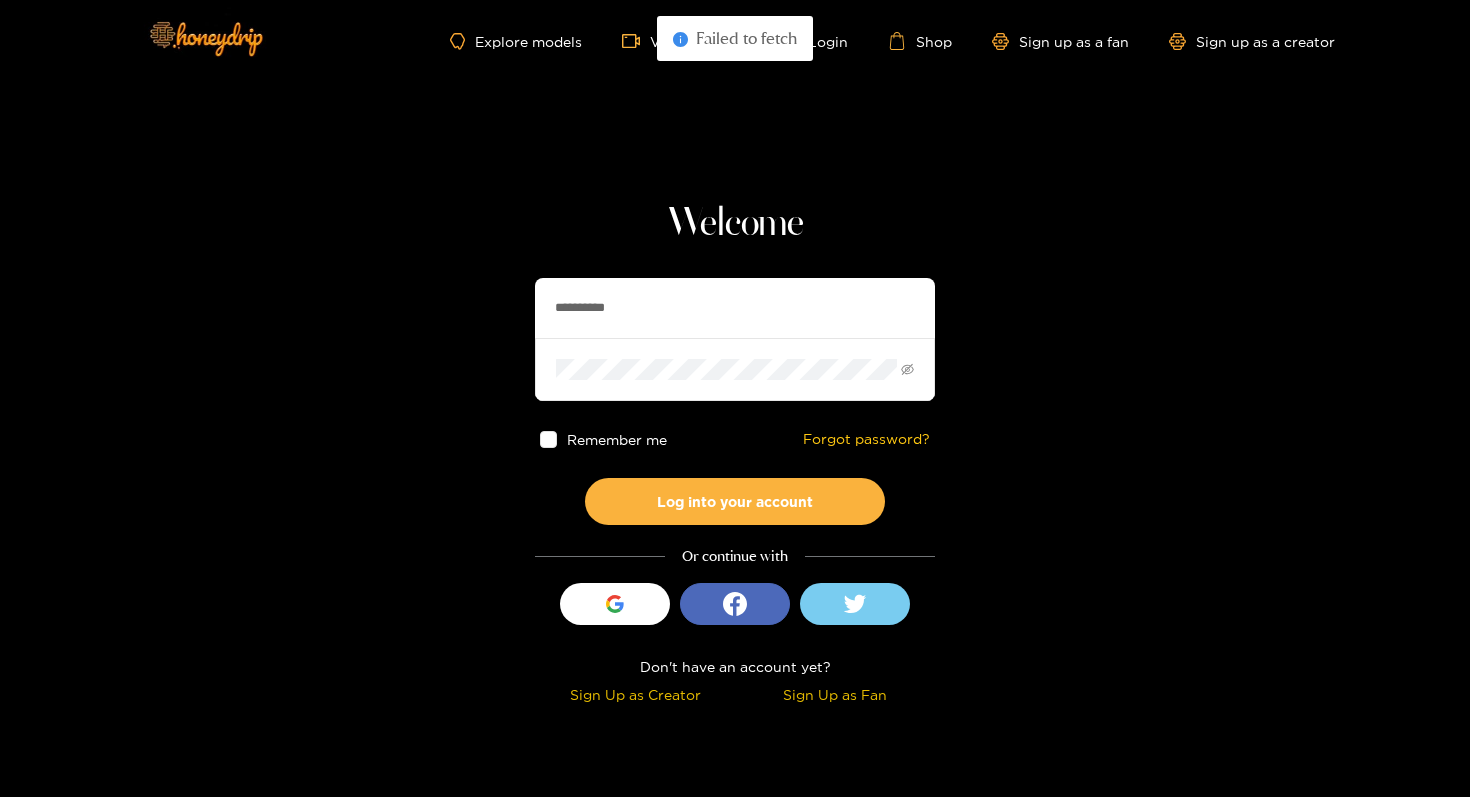 click at bounding box center [548, 439] 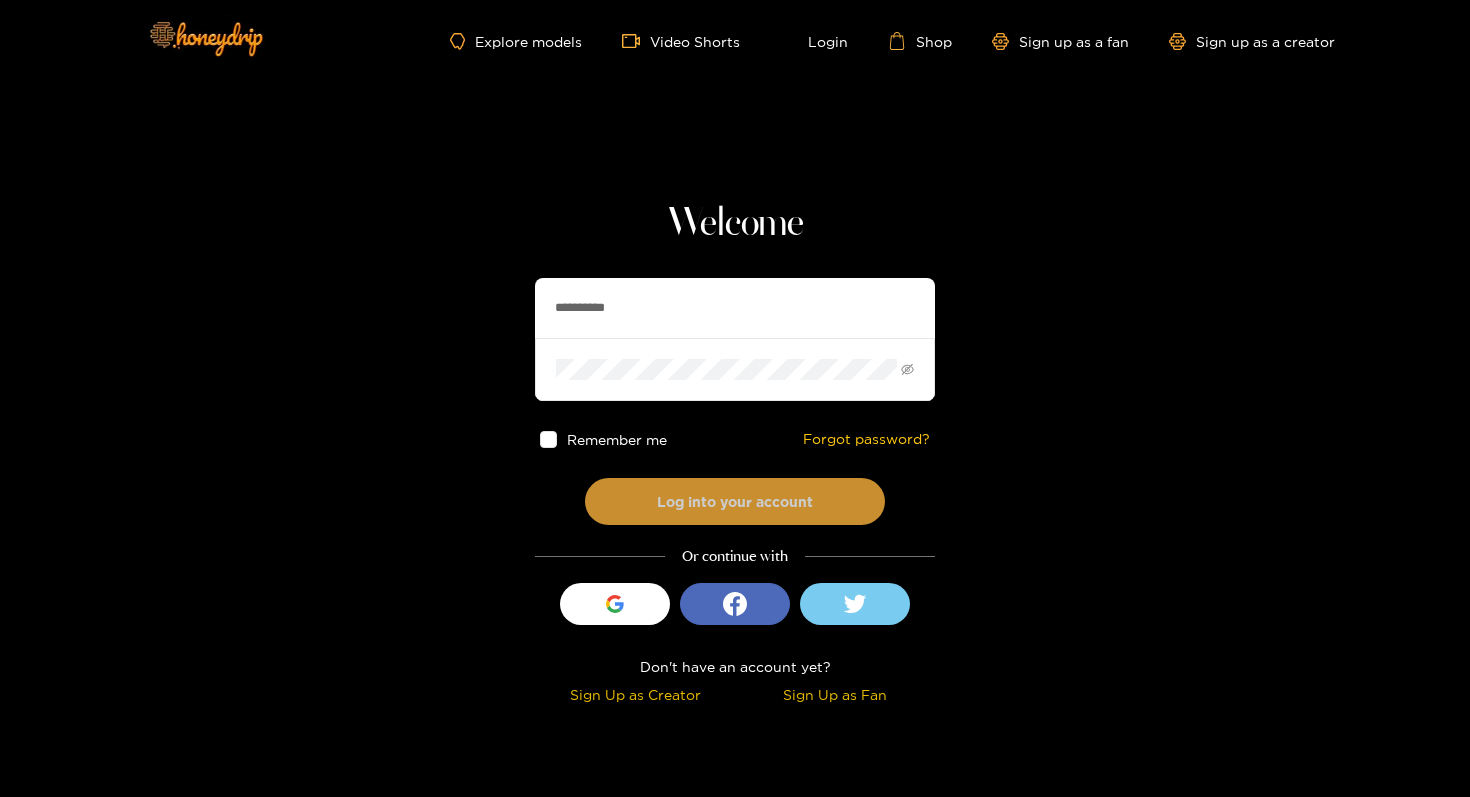 click on "Log into your account" at bounding box center (735, 501) 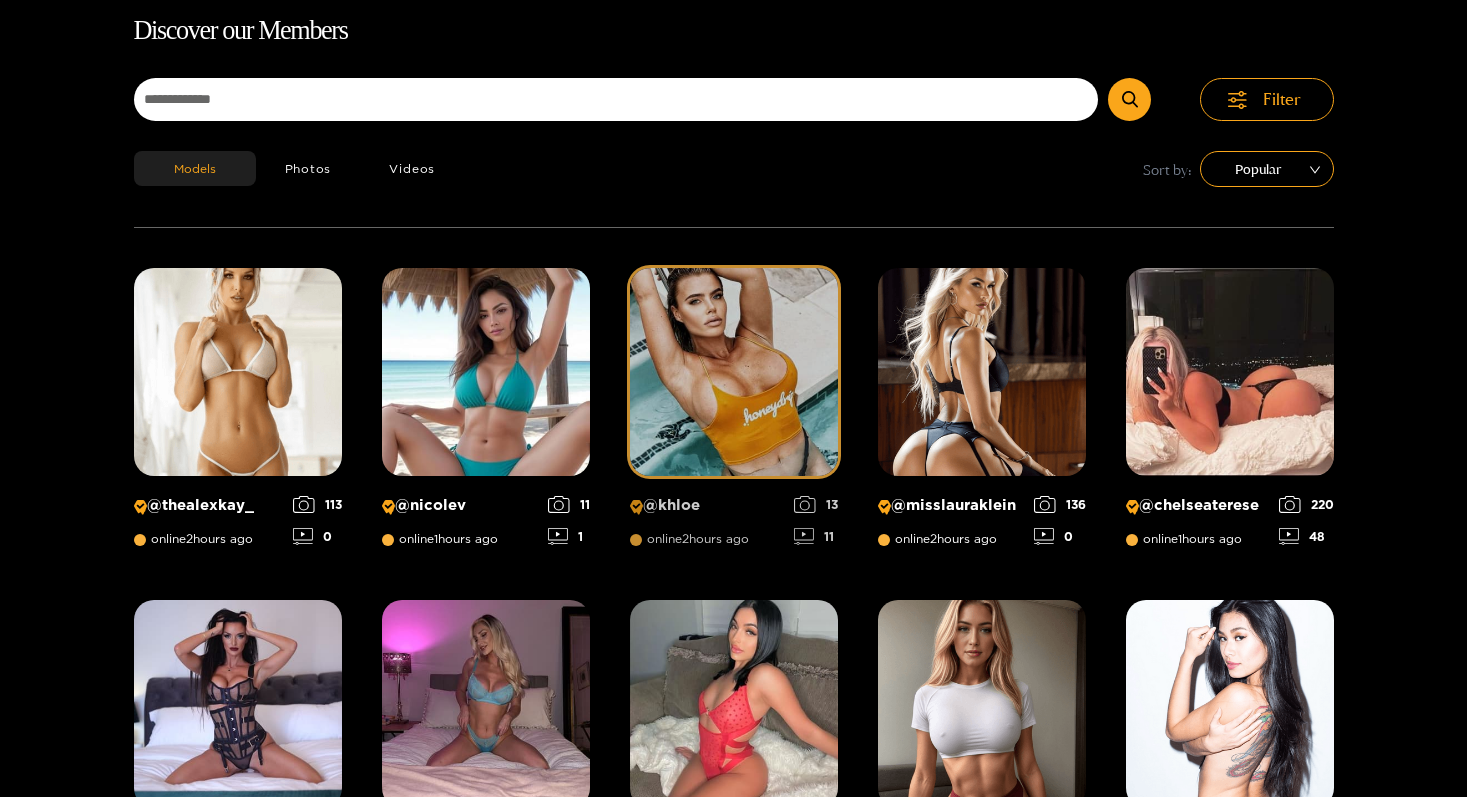 scroll, scrollTop: 0, scrollLeft: 0, axis: both 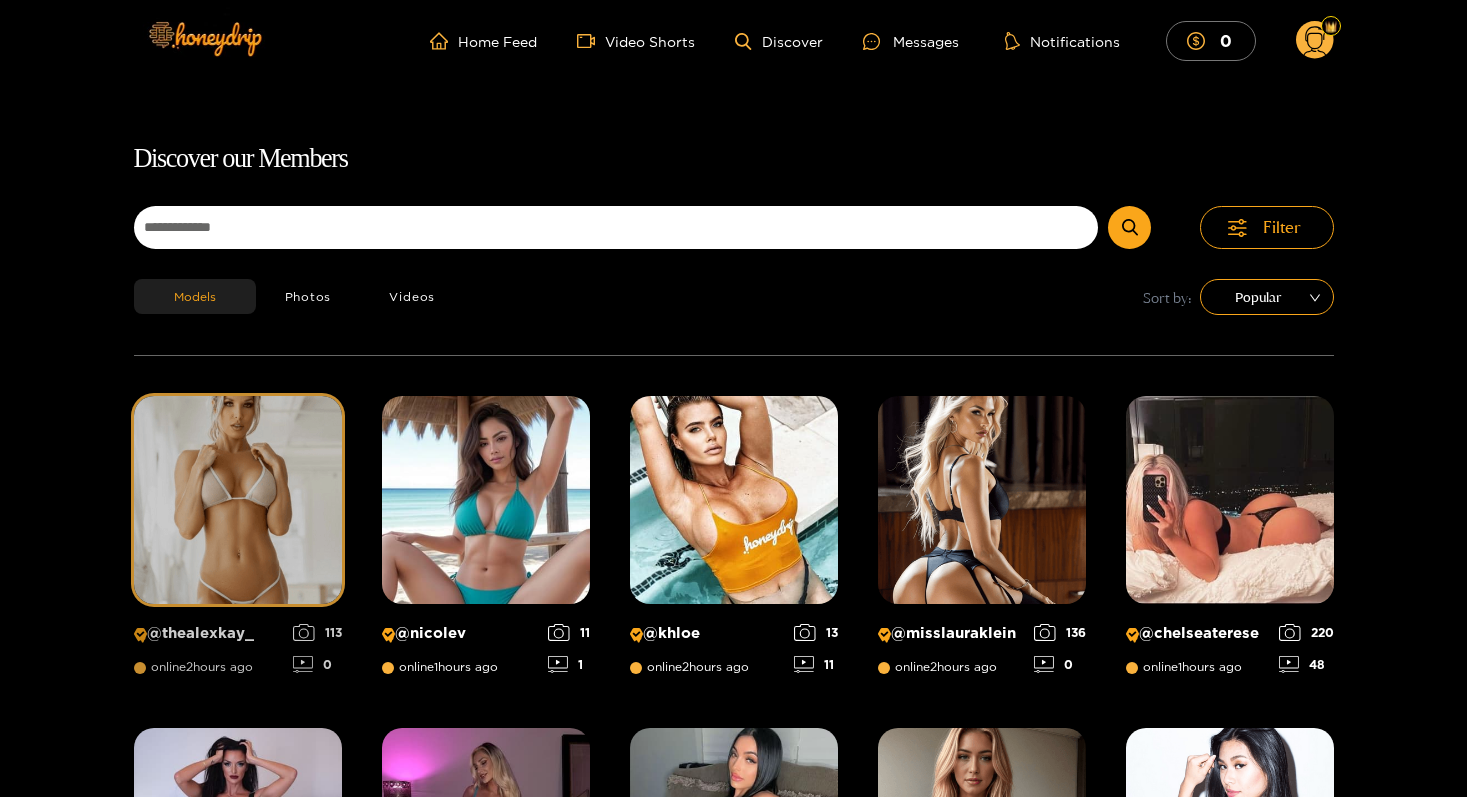 click at bounding box center (238, 500) 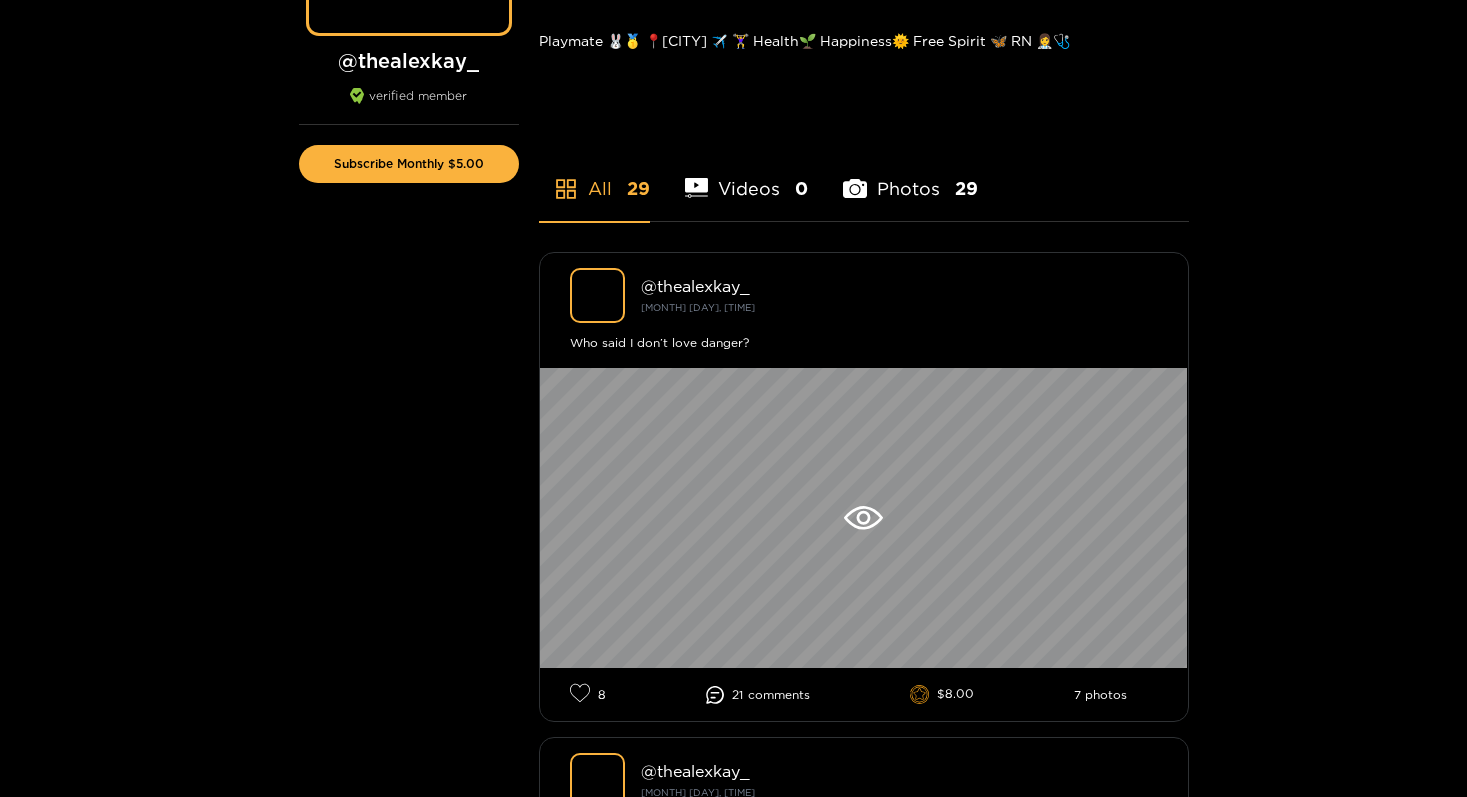 scroll, scrollTop: 0, scrollLeft: 0, axis: both 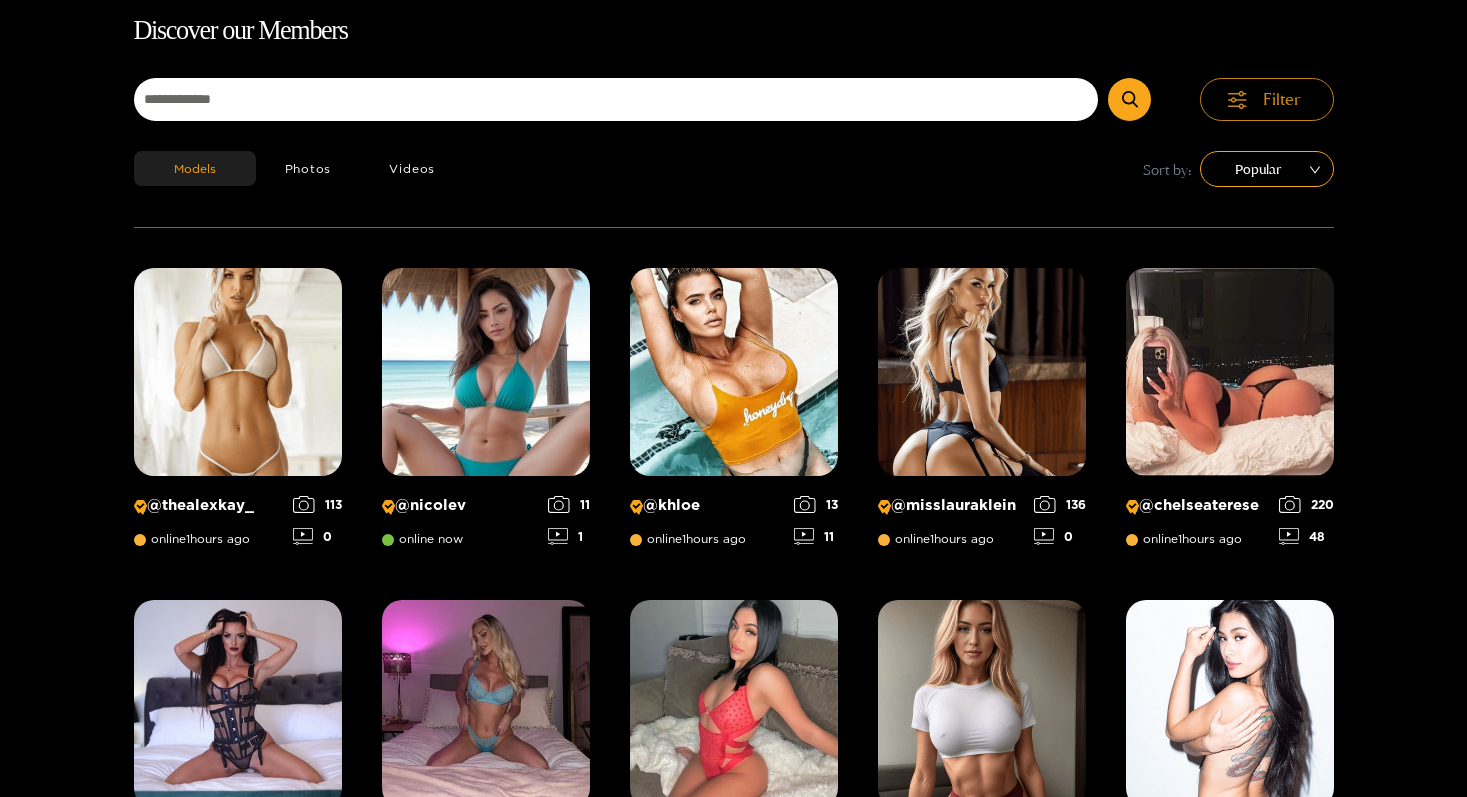 click on "Filter" at bounding box center [1282, 99] 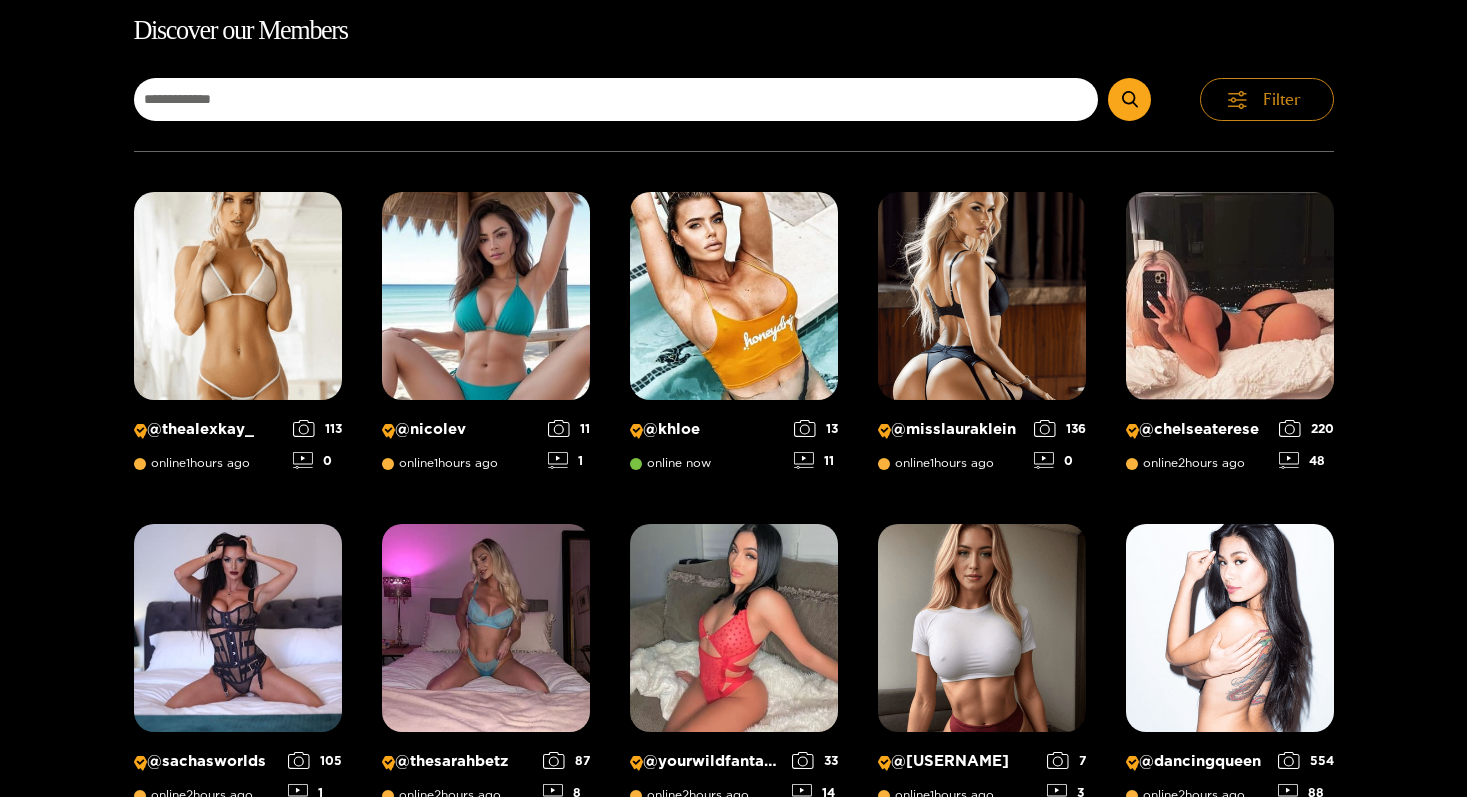 click on "Filter" at bounding box center (1282, 99) 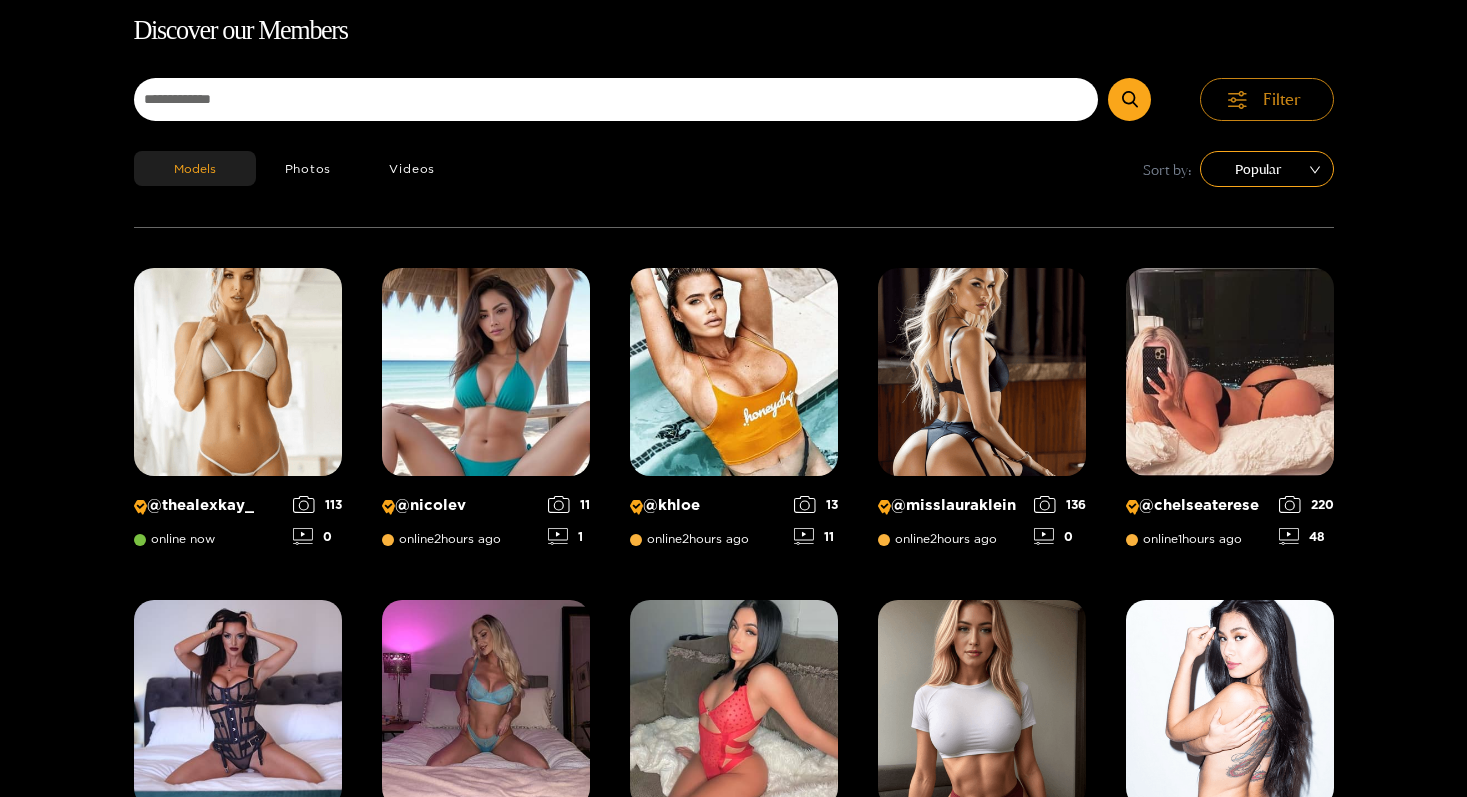 click on "Filter" at bounding box center (1282, 99) 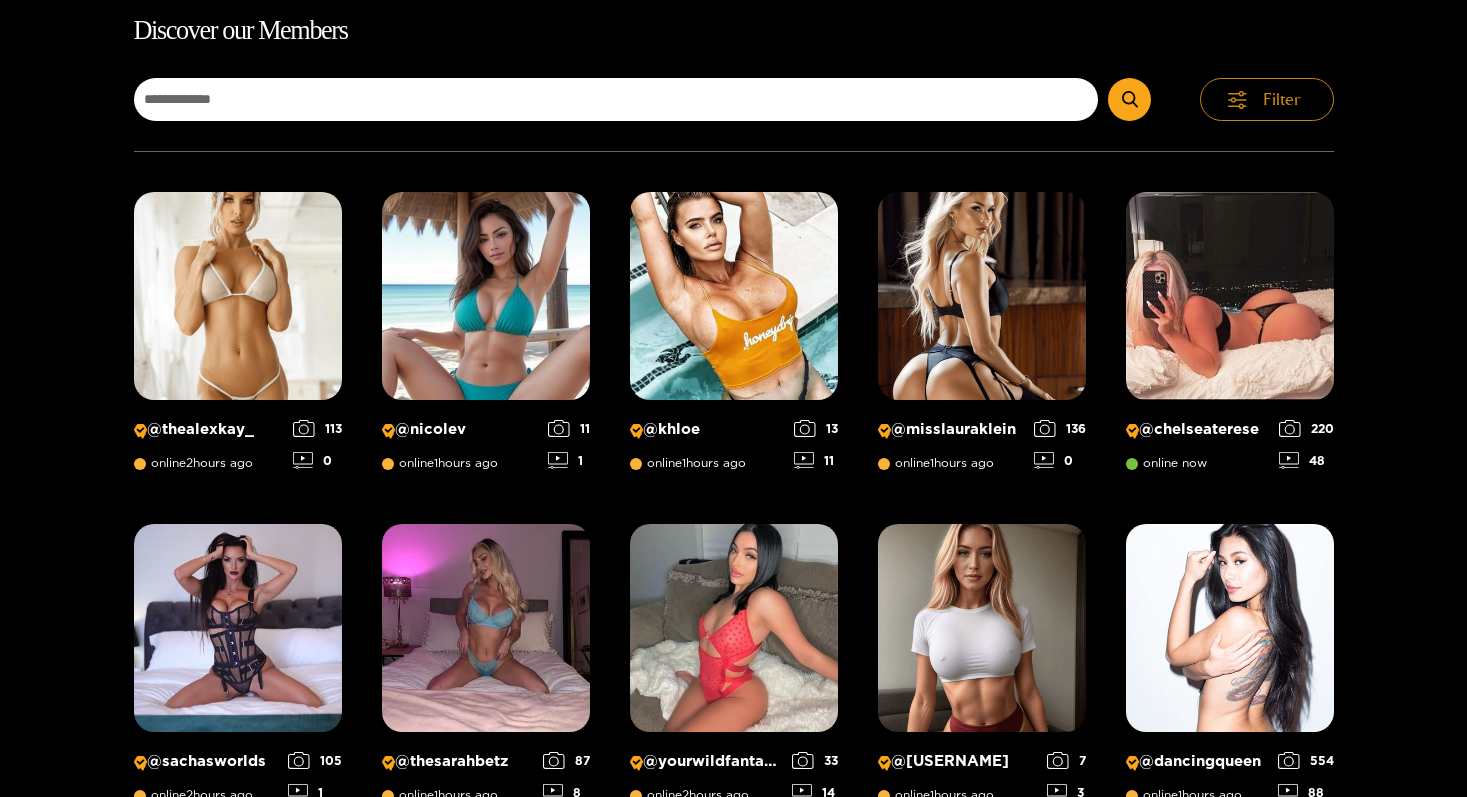 click on "Filter" at bounding box center (1282, 99) 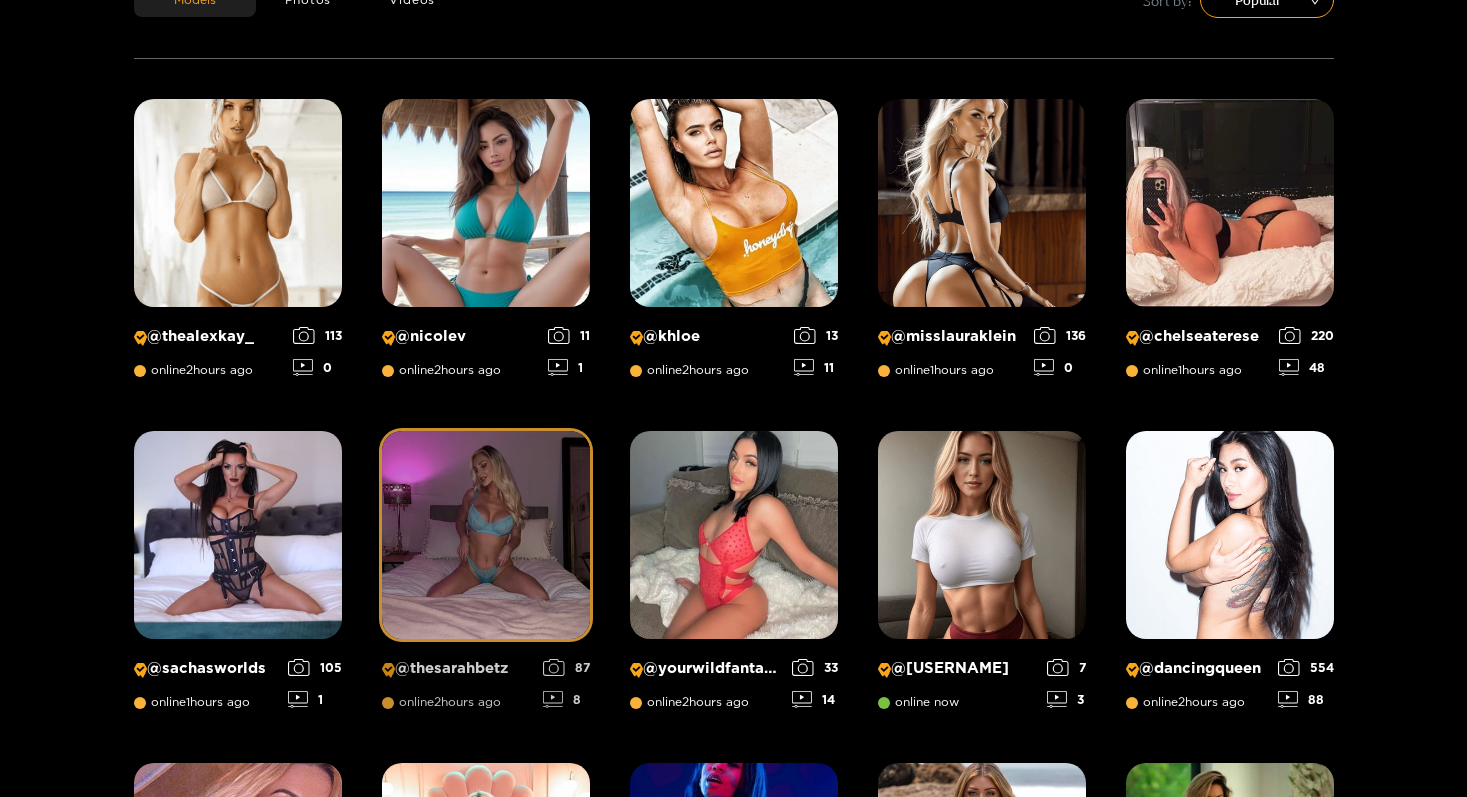 scroll, scrollTop: 0, scrollLeft: 0, axis: both 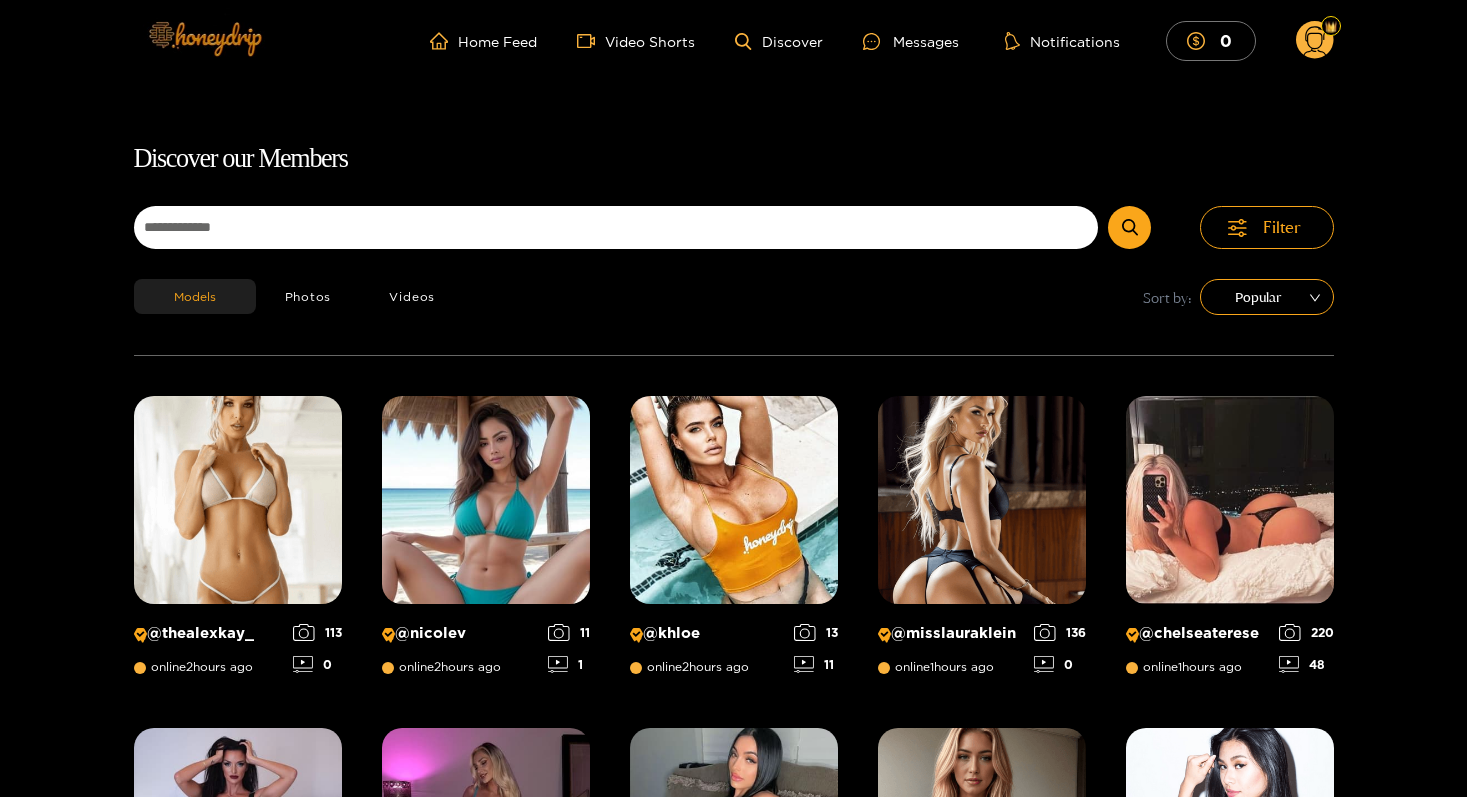 click at bounding box center [204, 38] 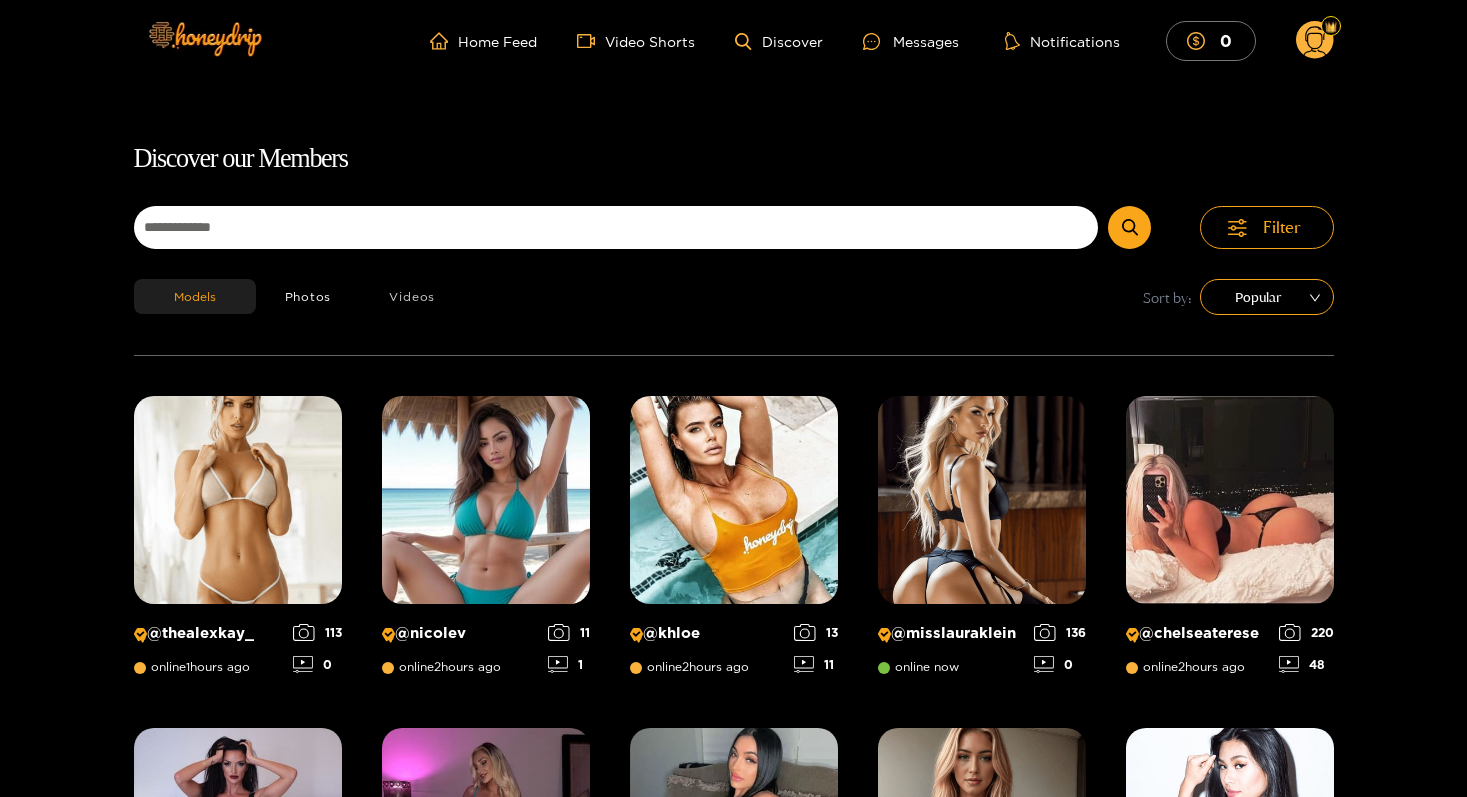 click on "Videos" at bounding box center [412, 296] 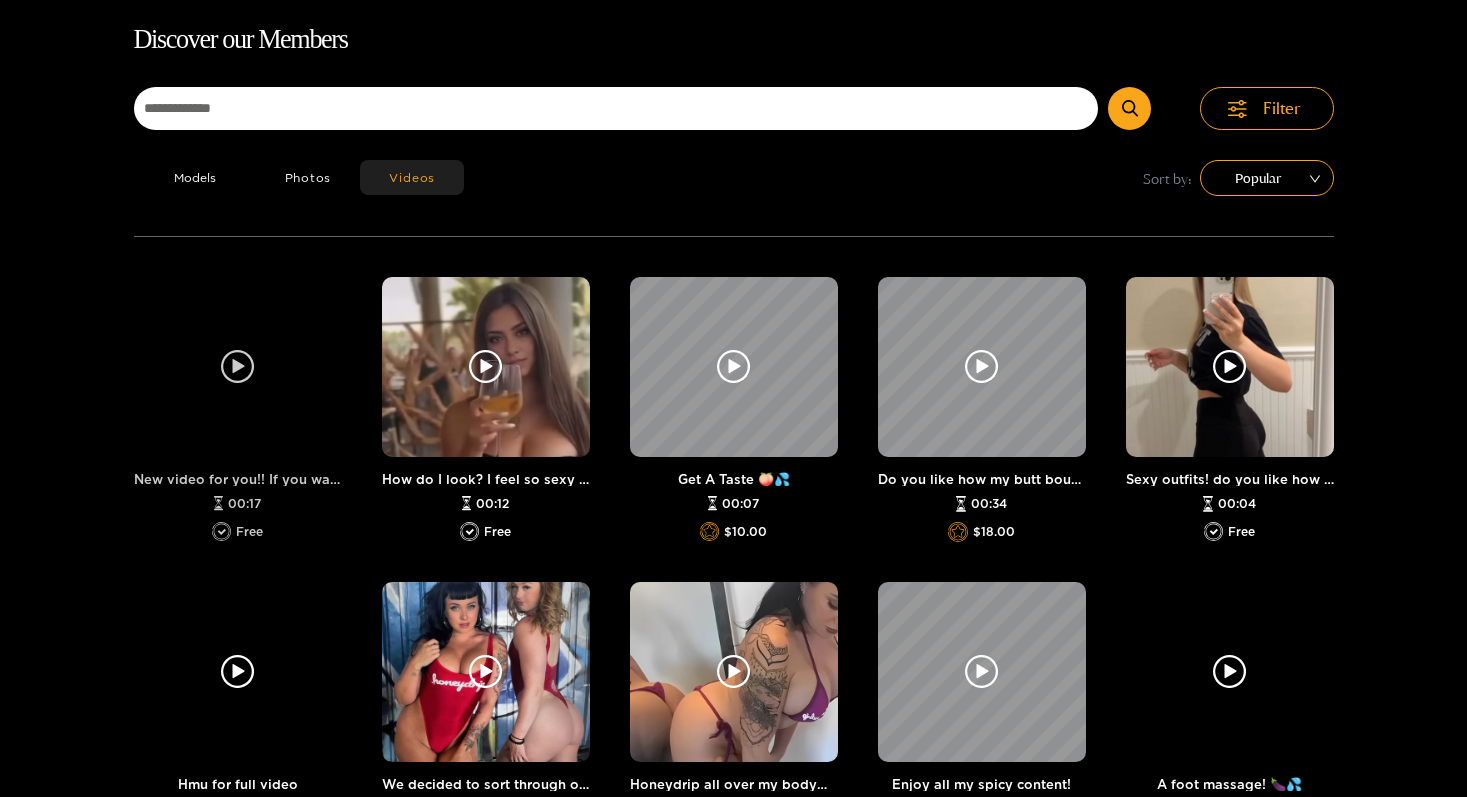 scroll, scrollTop: 128, scrollLeft: 0, axis: vertical 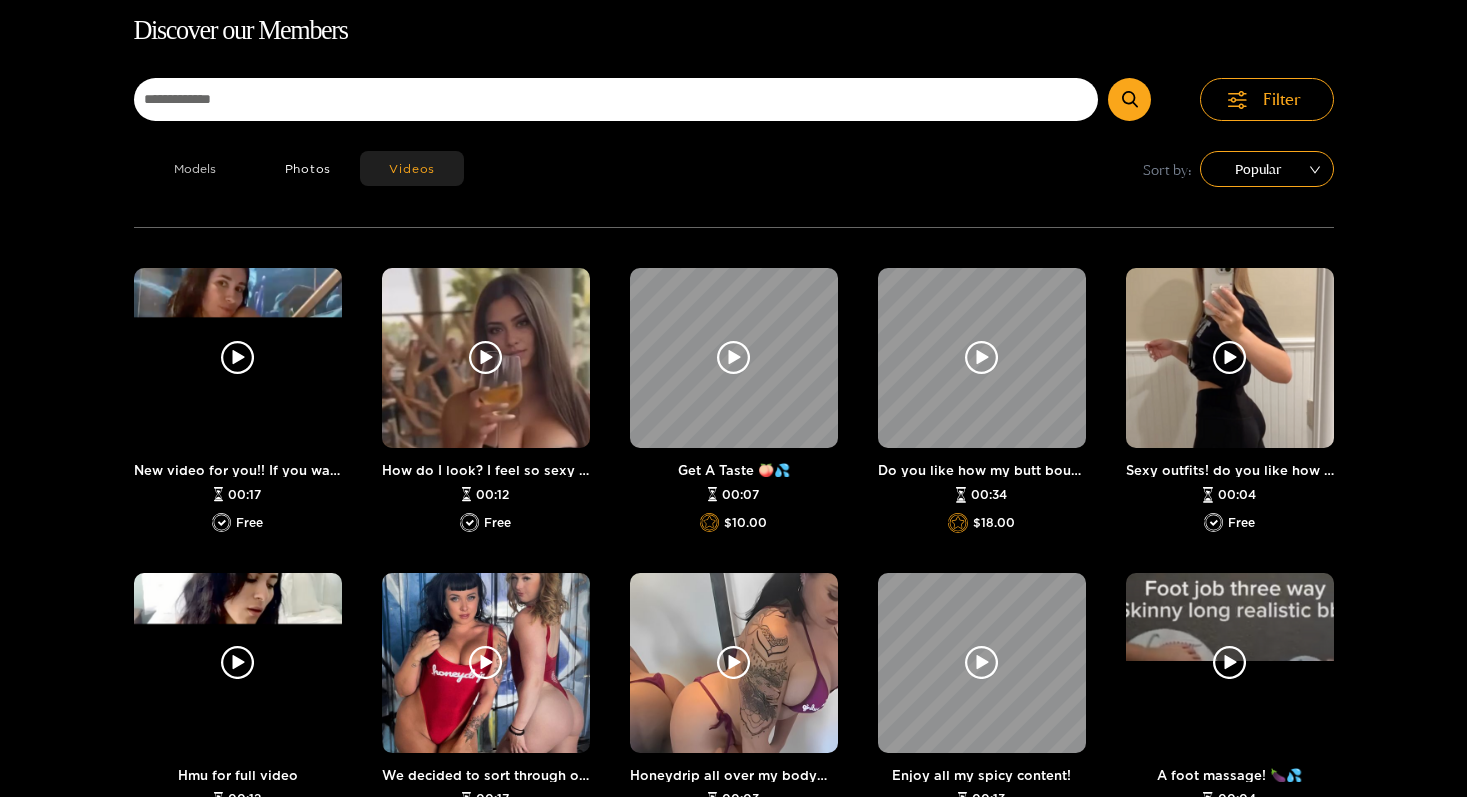 click on "Models" at bounding box center [195, 168] 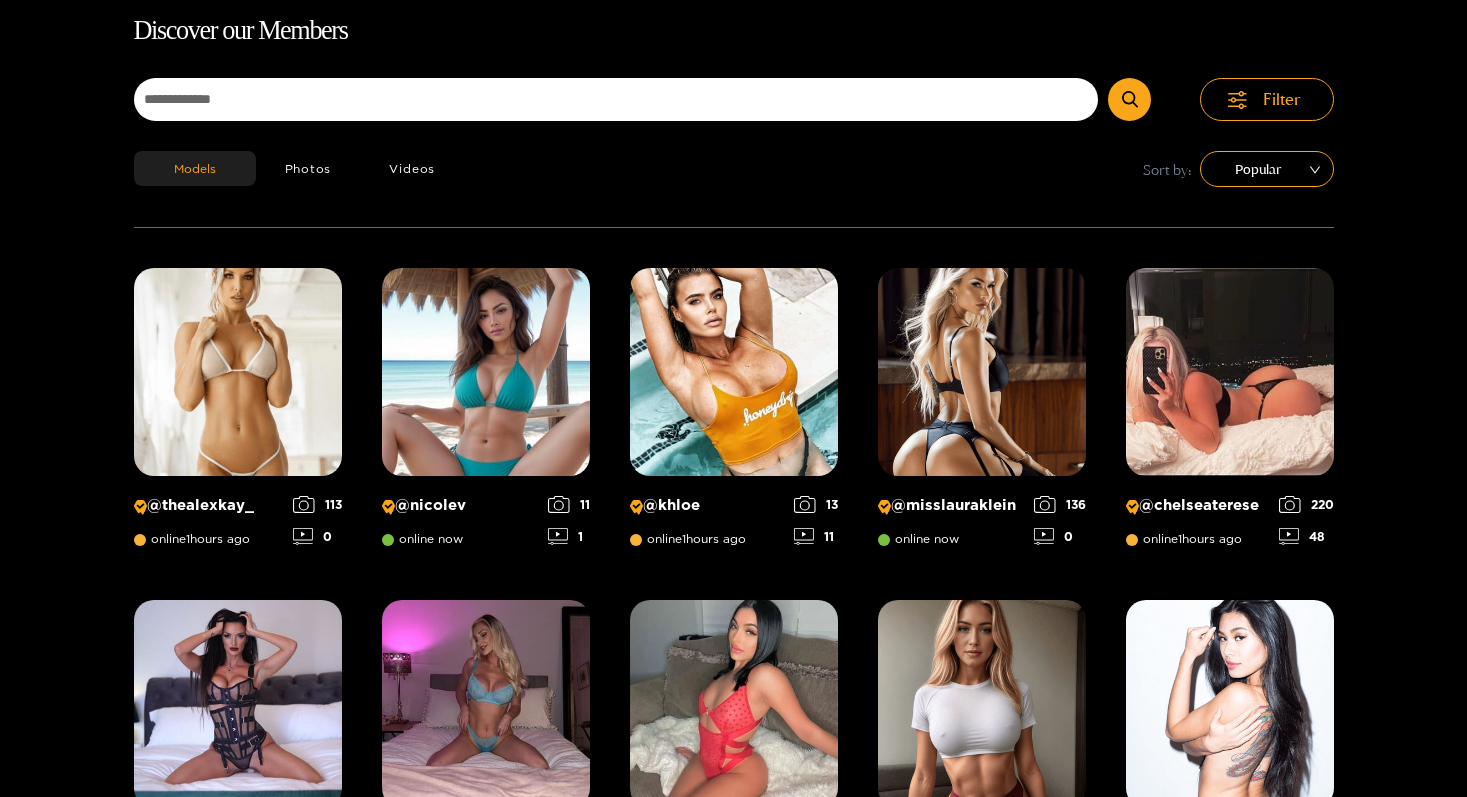 type on "models" 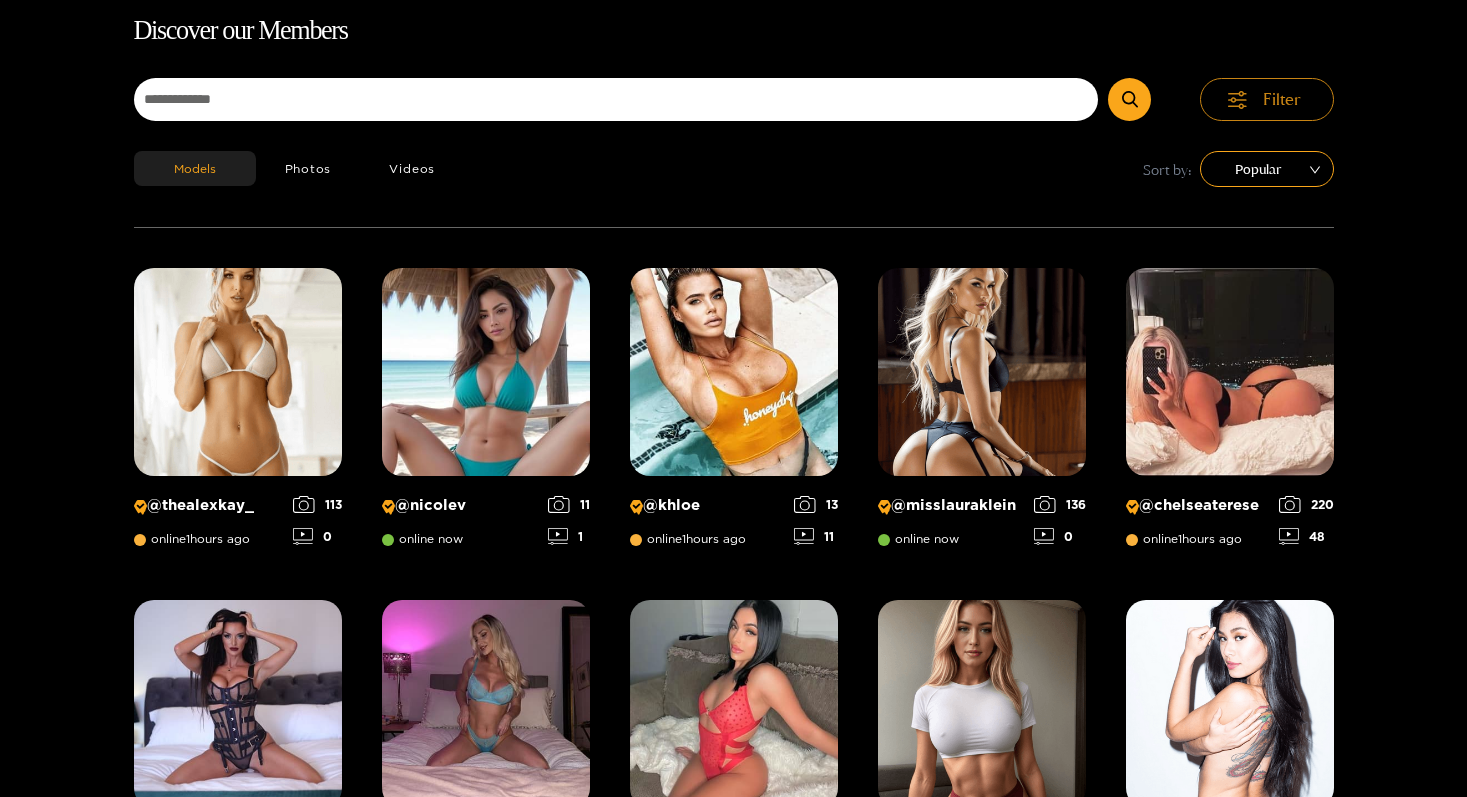 click on "Home Feed Video Shorts Discover Messages Notifications [NUMBER] [NUMBER] [NUMBER] videos discover messages profile Discover our Members Filter Models Photos Videos Sort by: Popular @ [USERNAME] online [TIME_AGO] [NUMBER] [NUMBER] @ [USERNAME] online now [NUMBER] [NUMBER] @ [USERNAME] online [TIME_AGO] [NUMBER] [NUMBER] @ [USERNAME] online now [NUMBER] [NUMBER] @ [USERNAME] online [TIME_AGO] [NUMBER] [NUMBER] @ [USERNAME] online [TIME_AGO] [NUMBER] [NUMBER] @ [USERNAME] online [TIME_AGO] [NUMBER] [NUMBER] @ [USERNAME] online [TIME_AGO] [NUMBER] [NUMBER] @ [USERNAME] online now [NUMBER] [NUMBER] @ [USERNAME] online [TIME_AGO] [NUMBER] [NUMBER] @ [USERNAME] online [TIME_AGO] [NUMBER] [NUMBER] @ [USERNAME] online [TIME_AGO] [NUMBER] [NUMBER] @ [USERNAME] online now [NUMBER] [NUMBER] @ [USERNAME] online now [NUMBER] [NUMBER] @ [USERNAME] online now [NUMBER] [NUMBER] @ [USERNAME] online [TIME_AGO] [NUMBER] [NUMBER] @ [USERNAME] online [TIME_AGO] [NUMBER] [NUMBER] @ [USERNAME] online [TIME_AGO] [NUMBER] [NUMBER] @ [USERNAME] online now [NUMBER] [NUMBER] @ [USERNAME] online [TIME_AGO] [NUMBER] [NUMBER] @ [USERNAME] online now [NUMBER] [NUMBER] @ [USERNAME] online now [NUMBER] [NUMBER] @ [USERNAME] online [TIME_AGO] [NUMBER] [NUMBER] @ [USERNAME] online" at bounding box center [733, 1070] 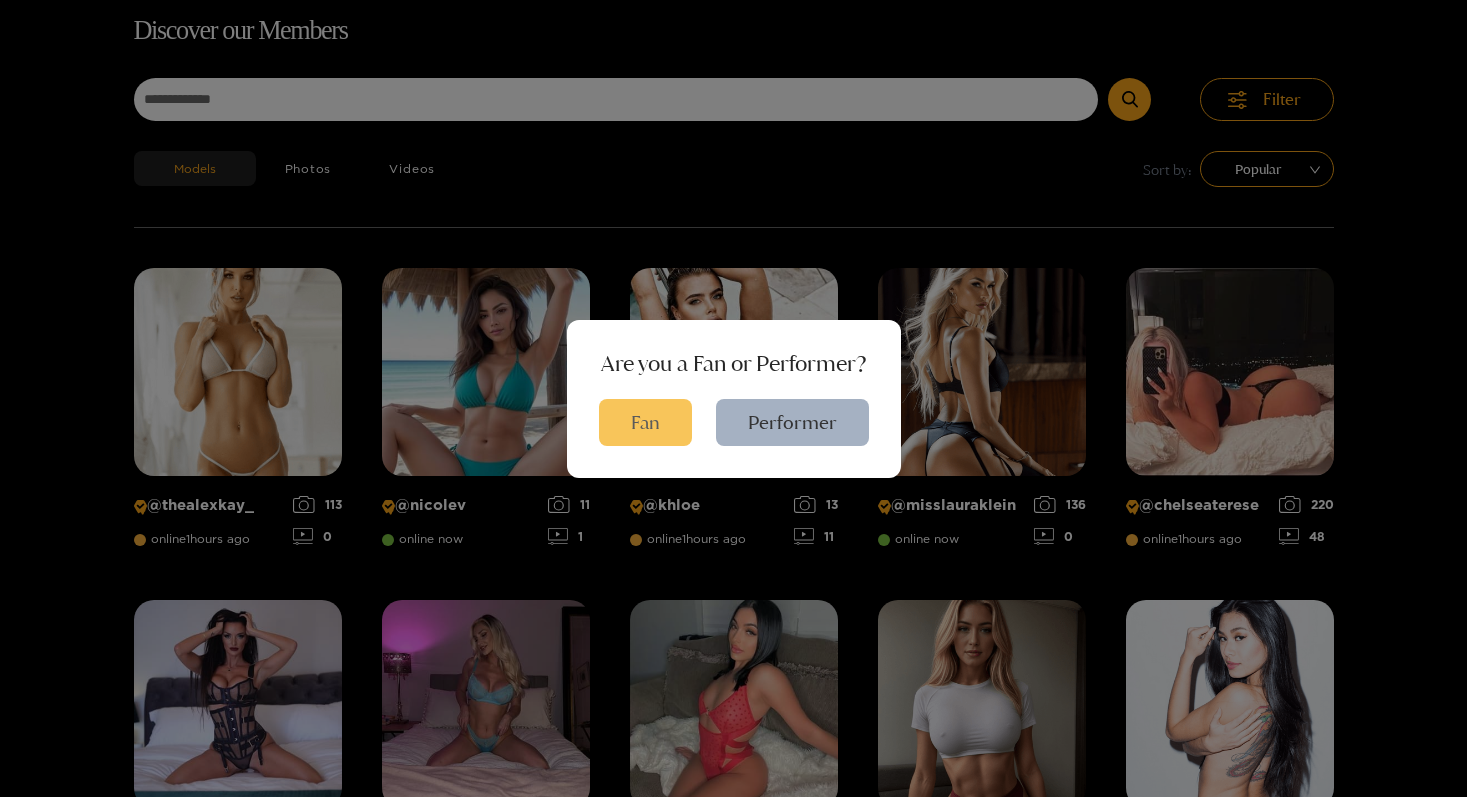 click on "Fan" at bounding box center (645, 422) 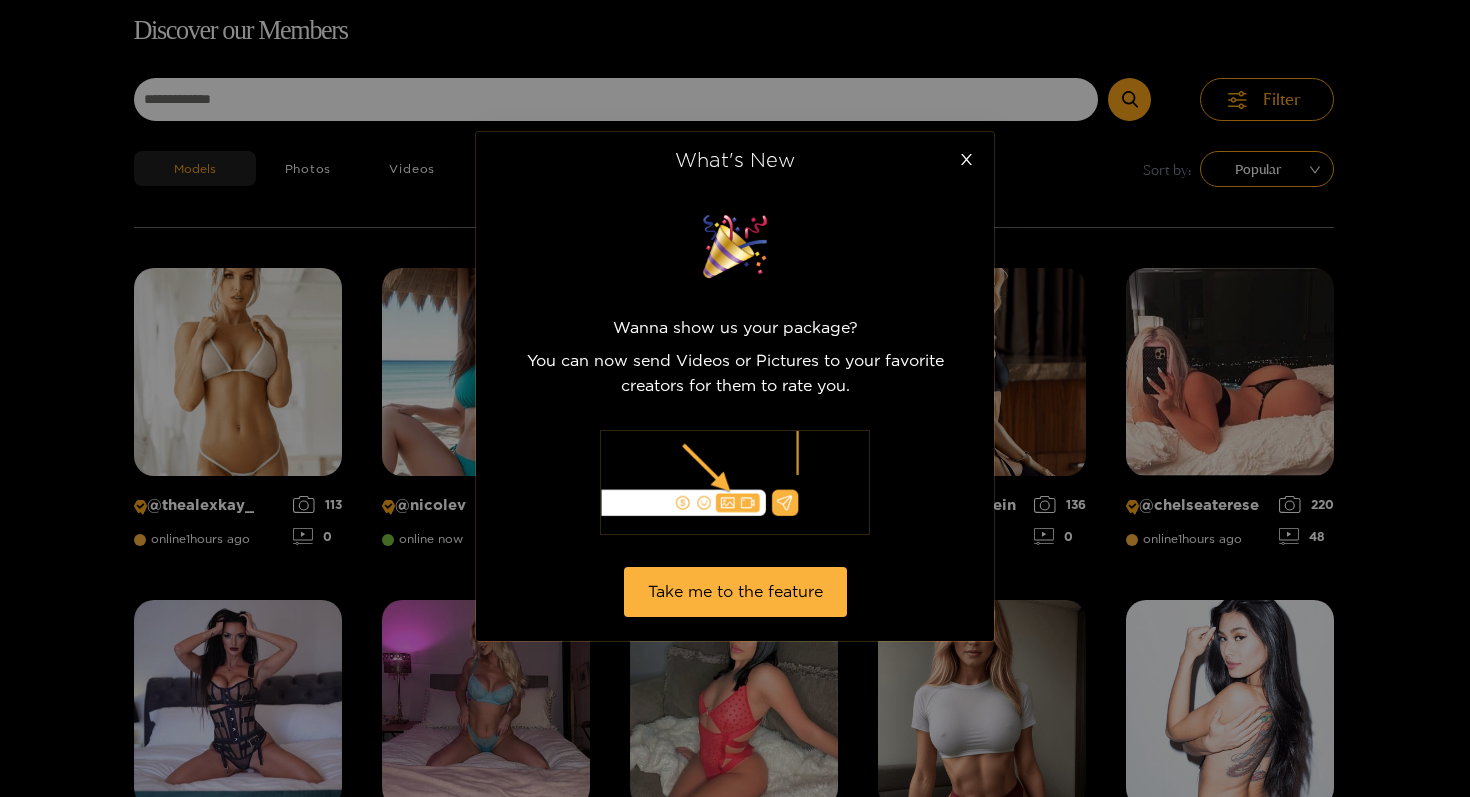 click on "What's New Wanna show us your package? You can now send Videos or Pictures to your favorite creators for them to rate you. Take me to the feature" at bounding box center (735, 398) 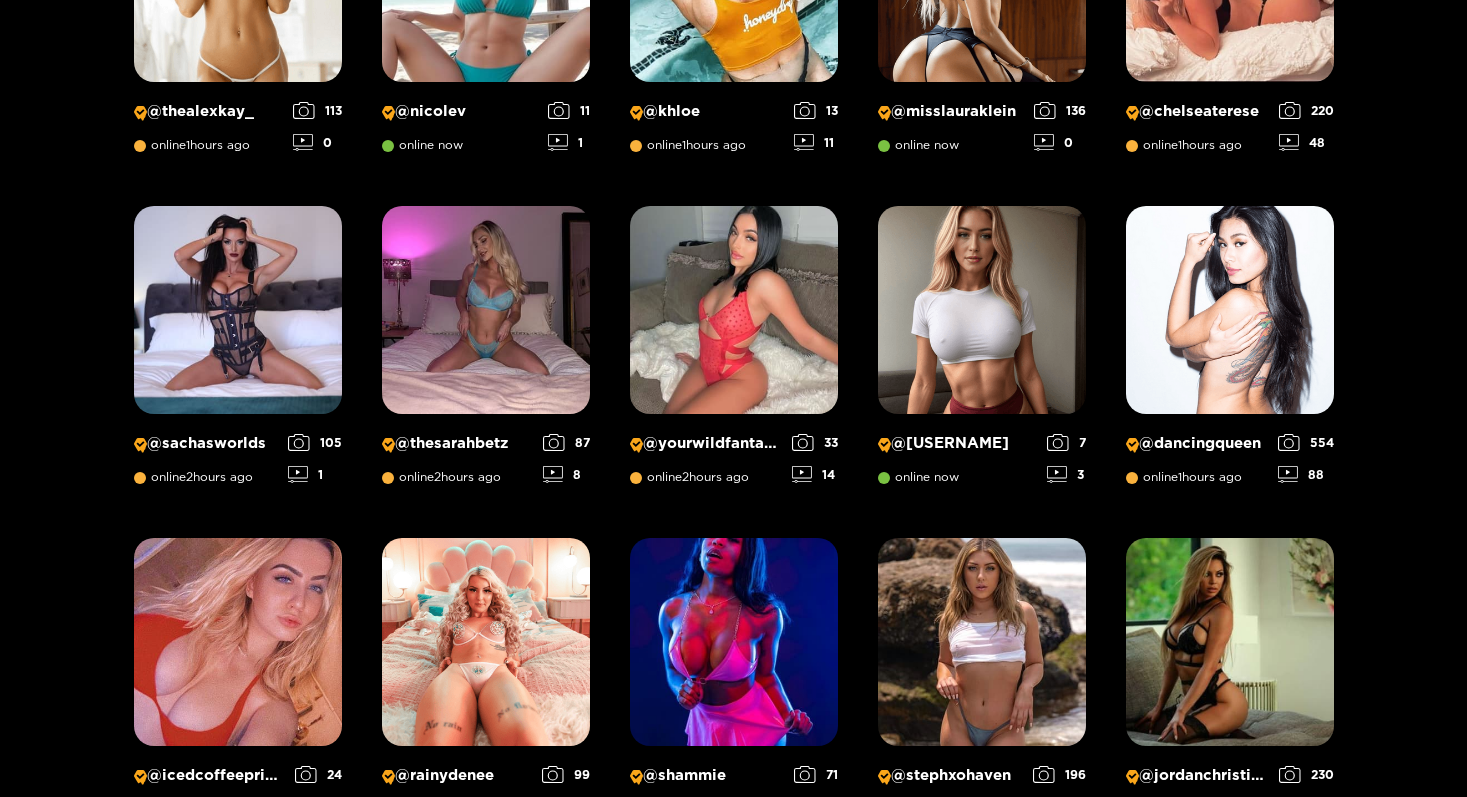 scroll, scrollTop: 1599, scrollLeft: 0, axis: vertical 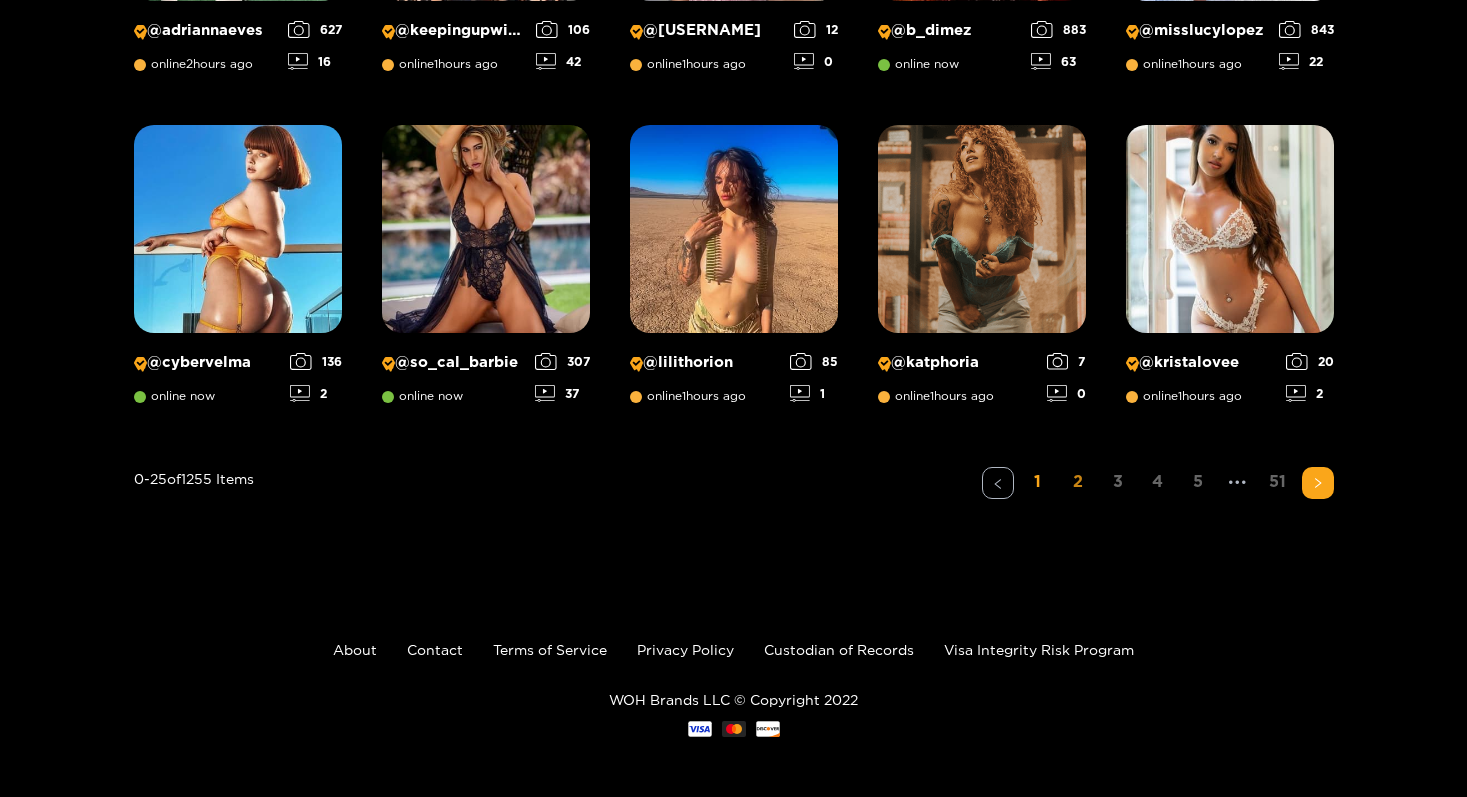 click on "2" at bounding box center (1078, 481) 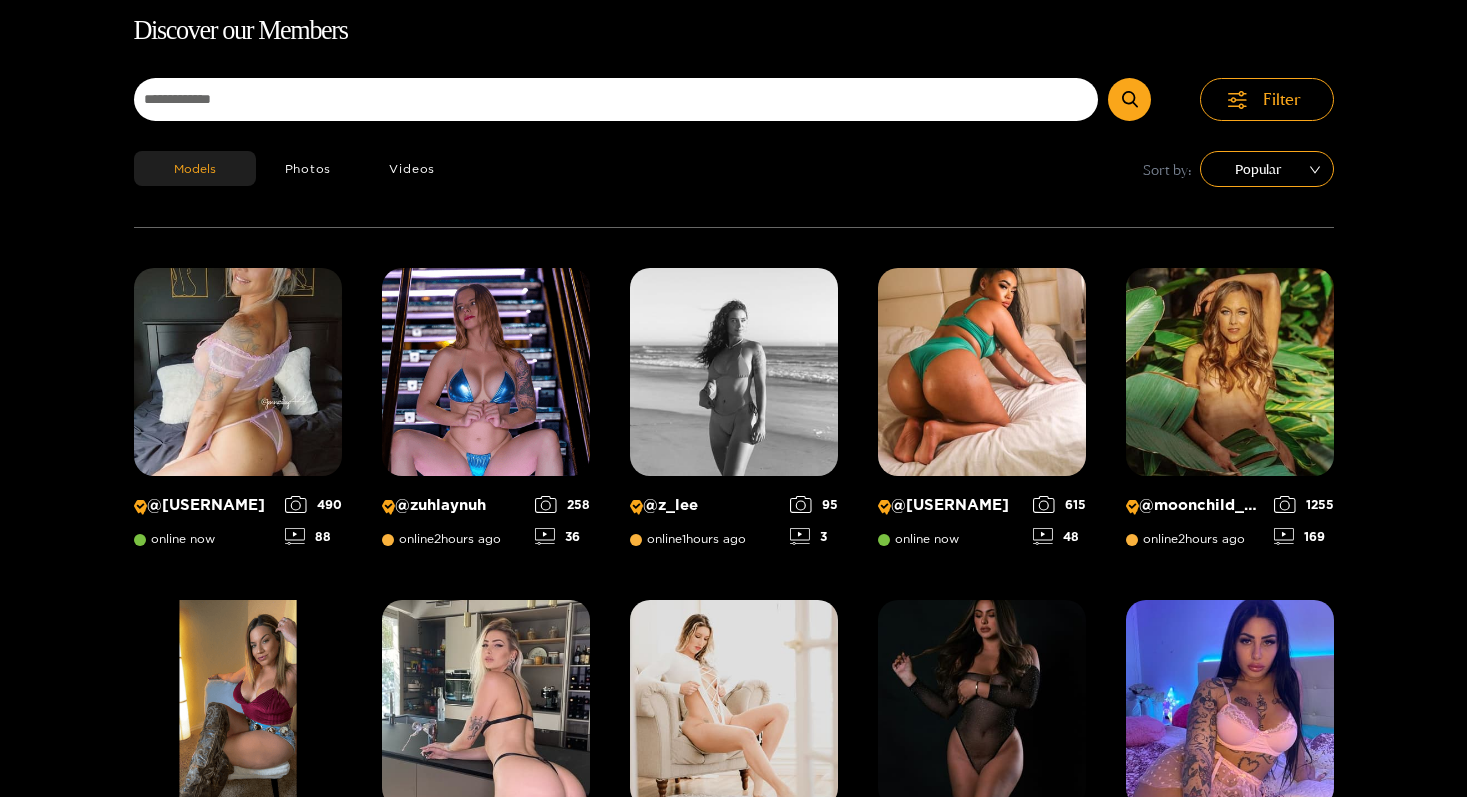 scroll, scrollTop: 0, scrollLeft: 0, axis: both 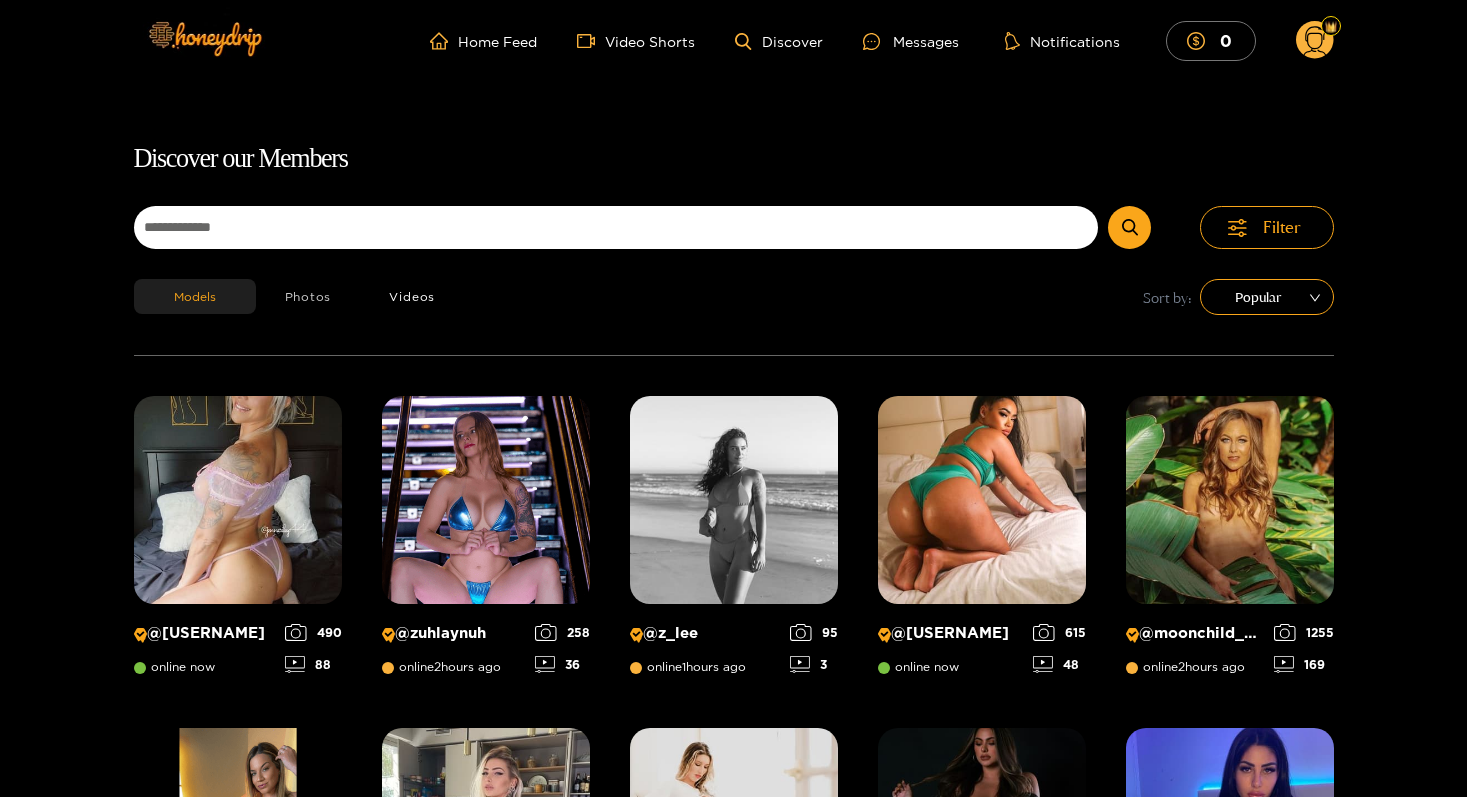 click on "Photos" at bounding box center [308, 296] 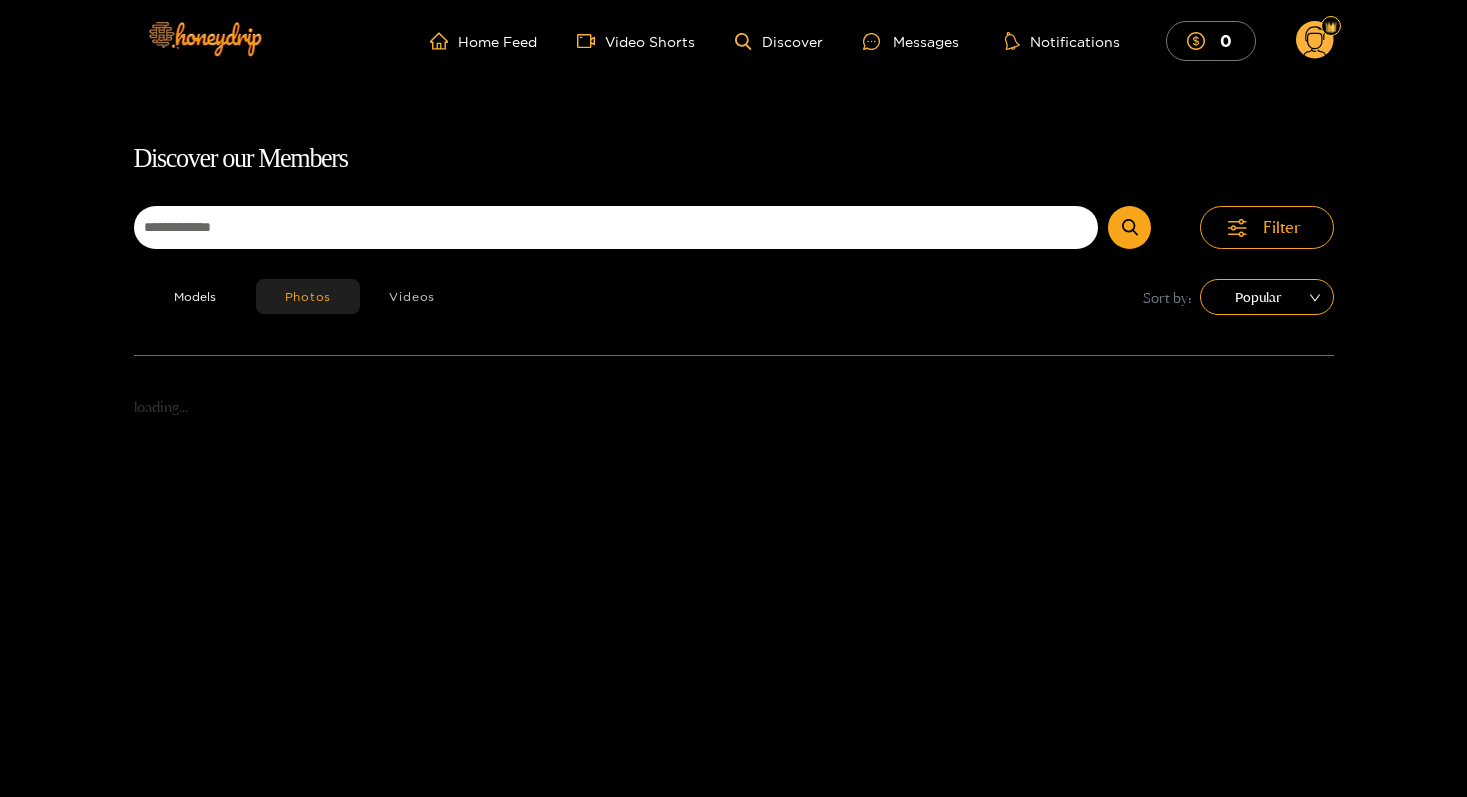 click on "Videos" at bounding box center [412, 296] 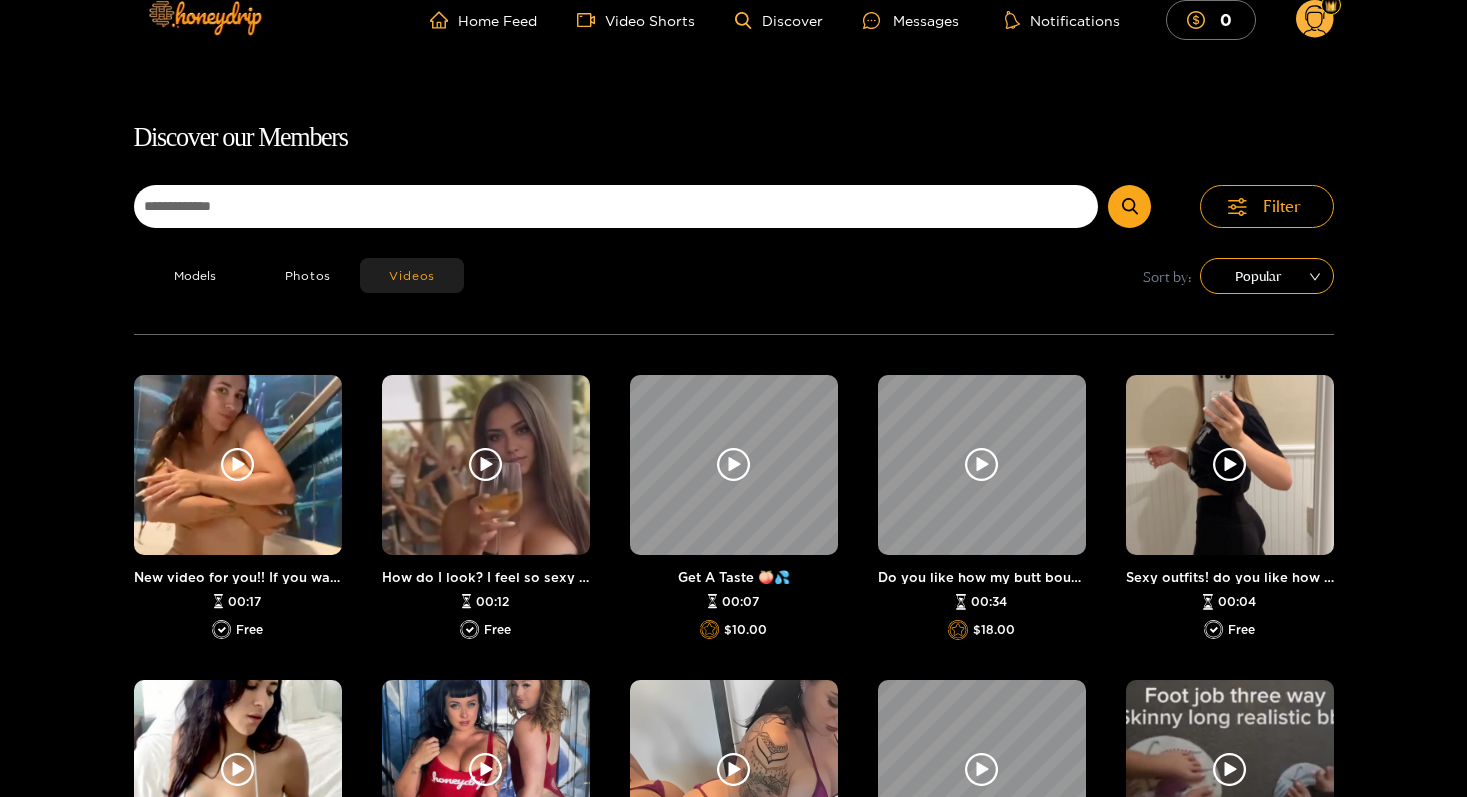 scroll, scrollTop: 0, scrollLeft: 0, axis: both 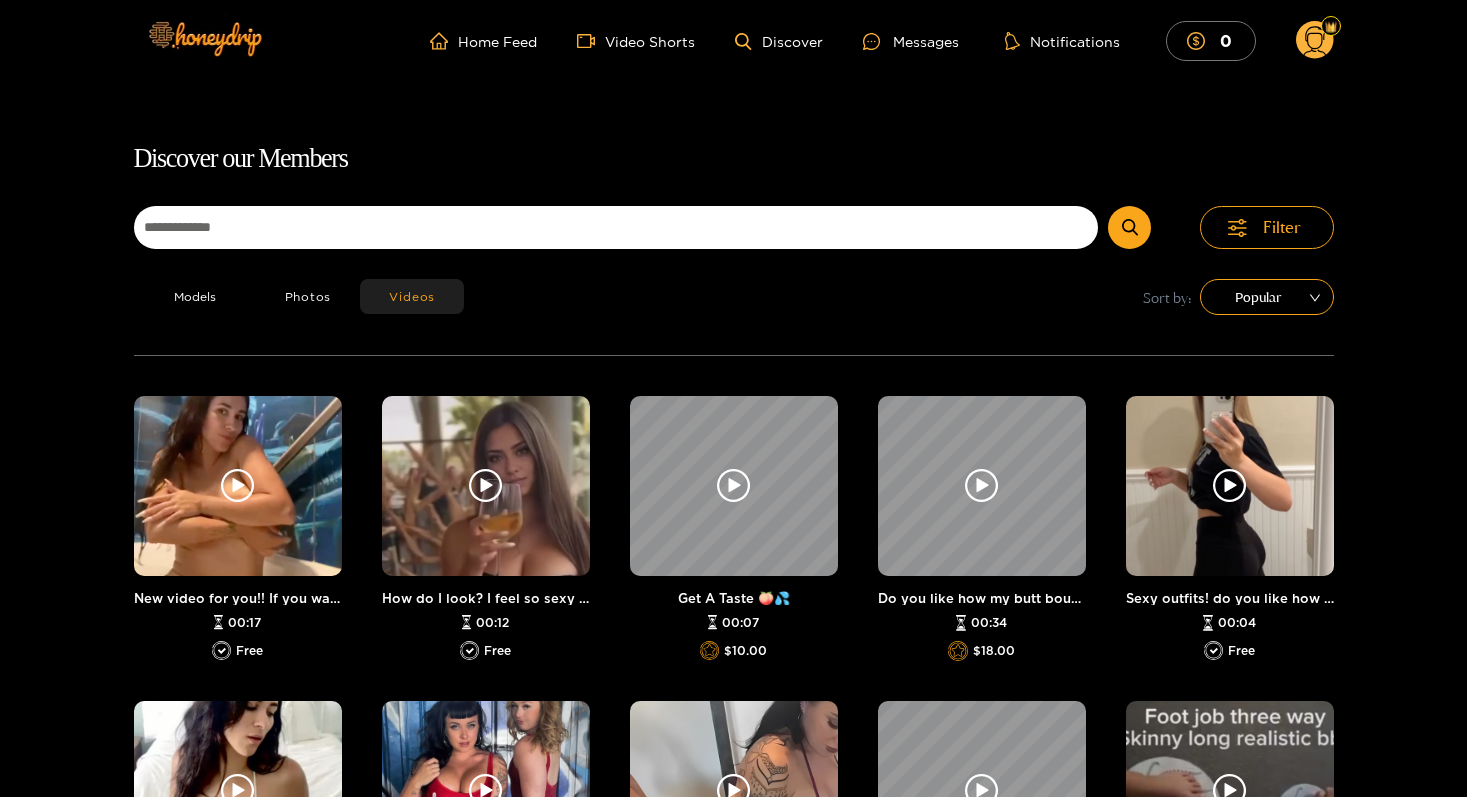 click on "Home Feed Video Shorts Discover Messages  Notifications 0" at bounding box center (881, 41) 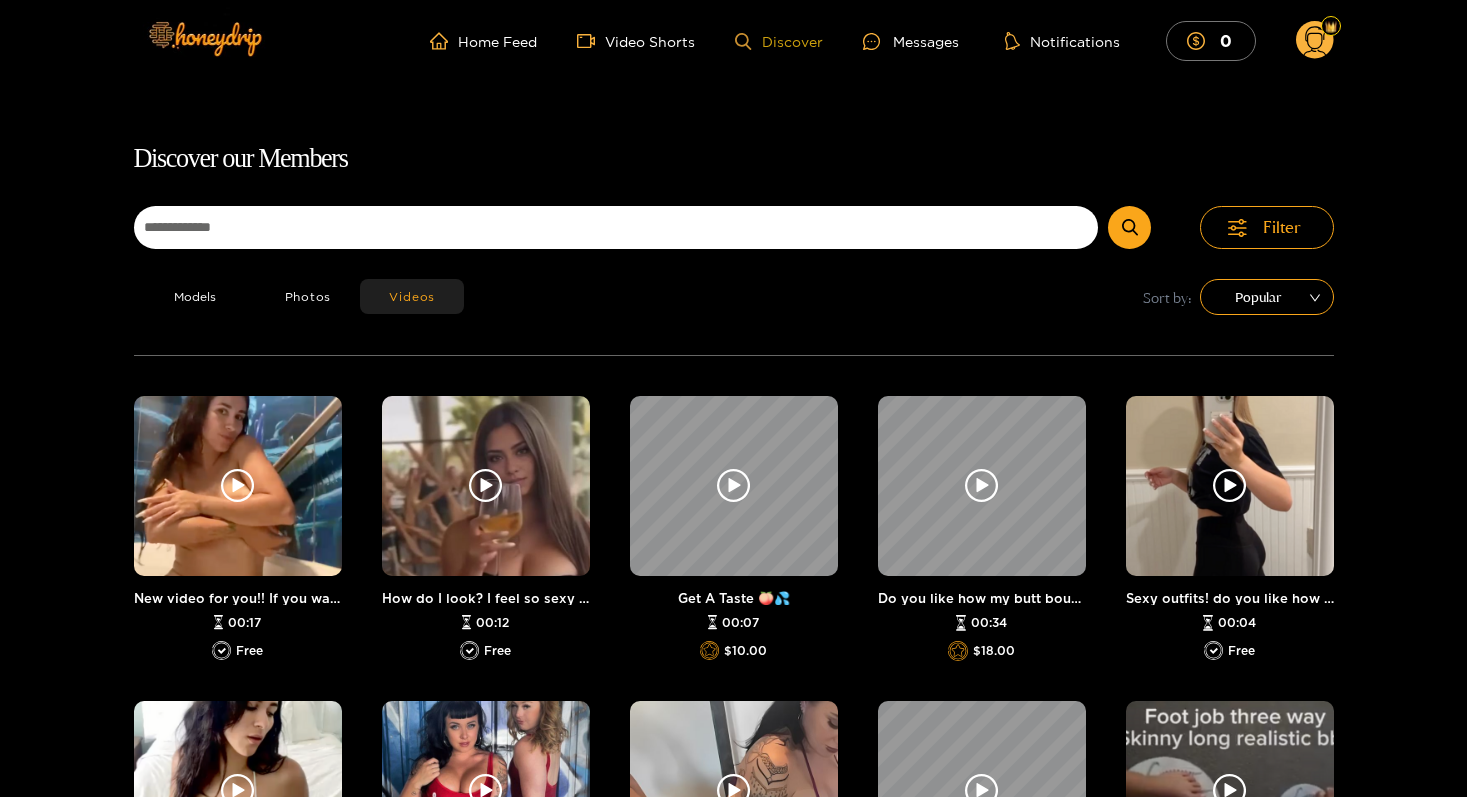 click on "Discover" at bounding box center (778, 41) 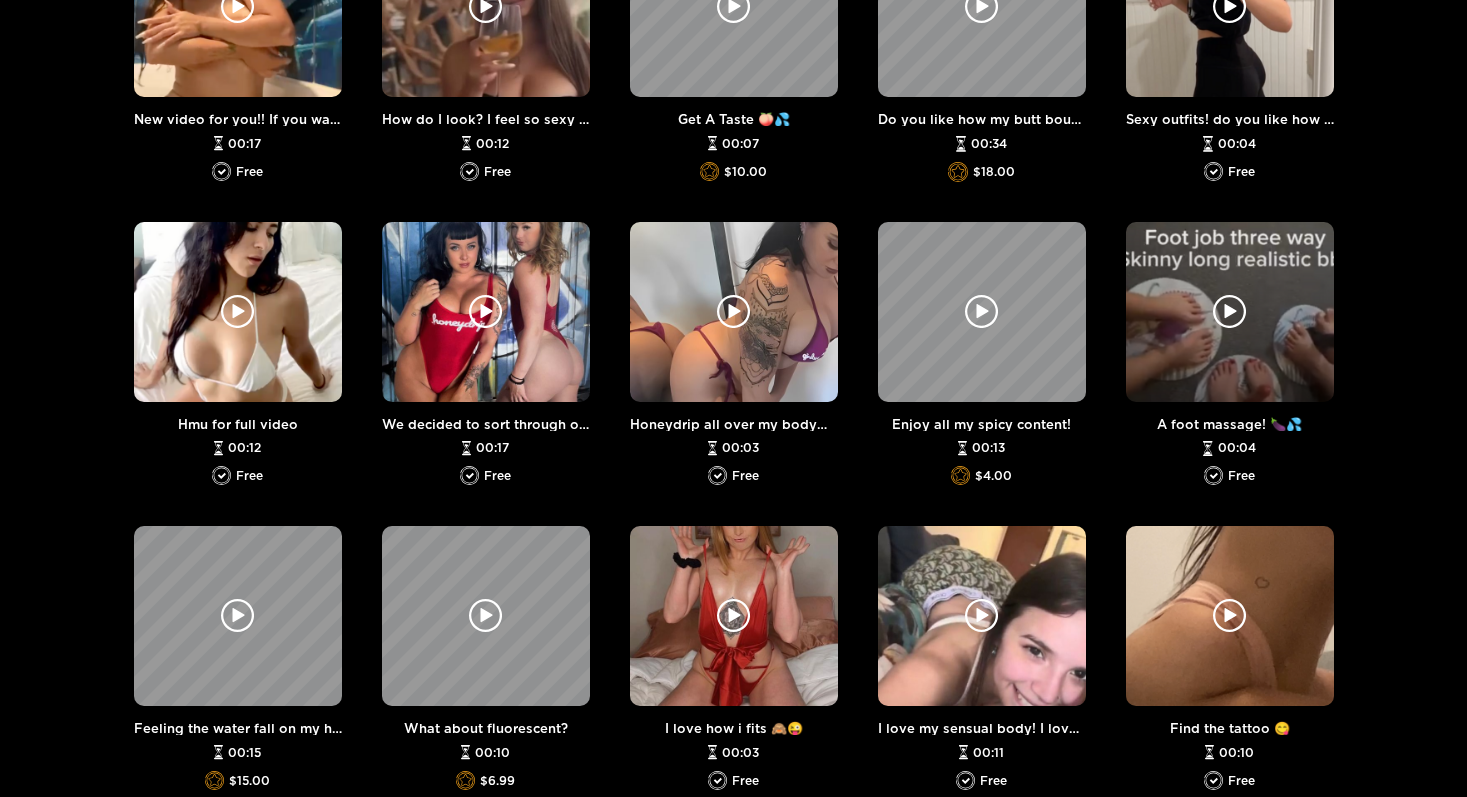 scroll, scrollTop: 778, scrollLeft: 0, axis: vertical 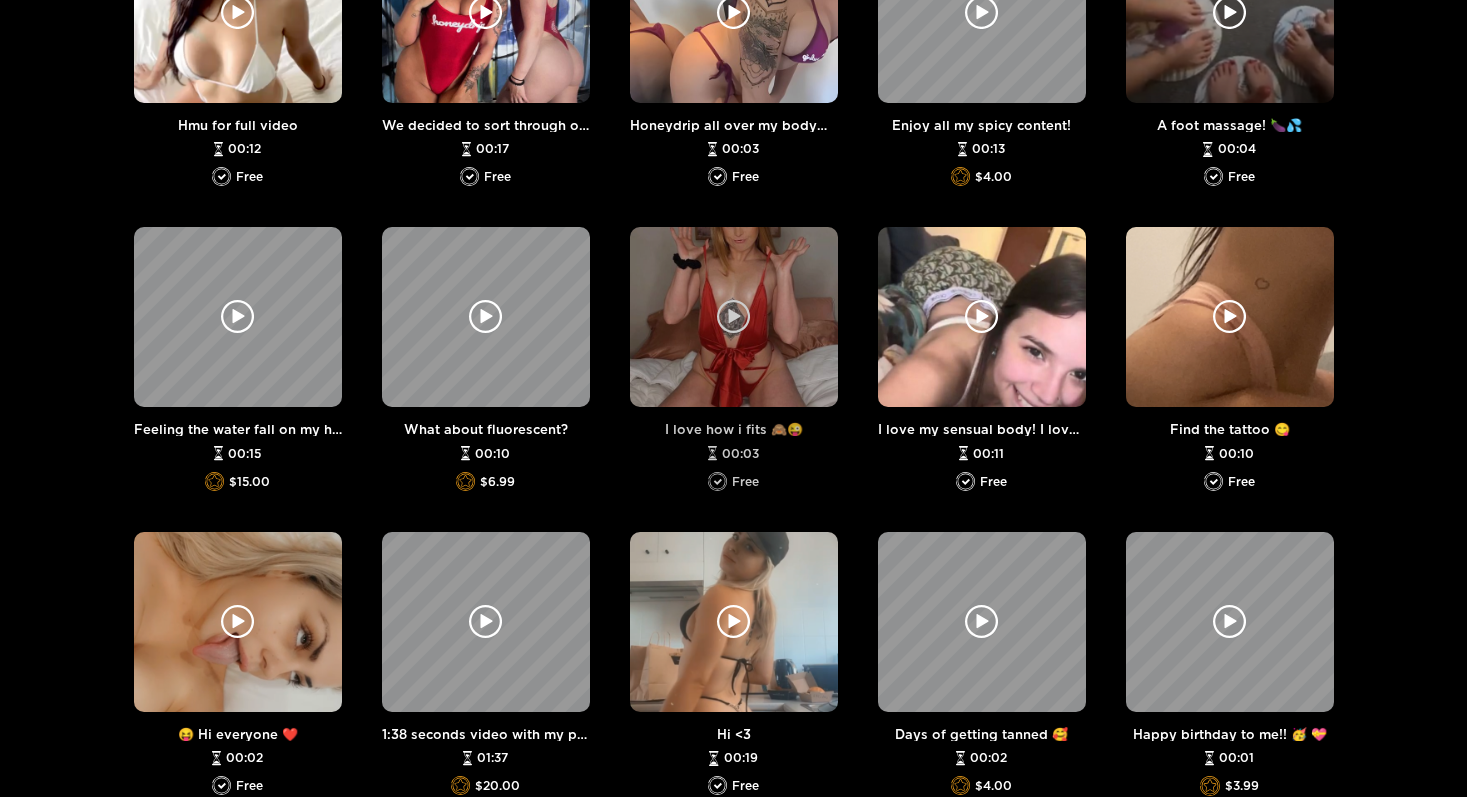 click at bounding box center [734, 317] 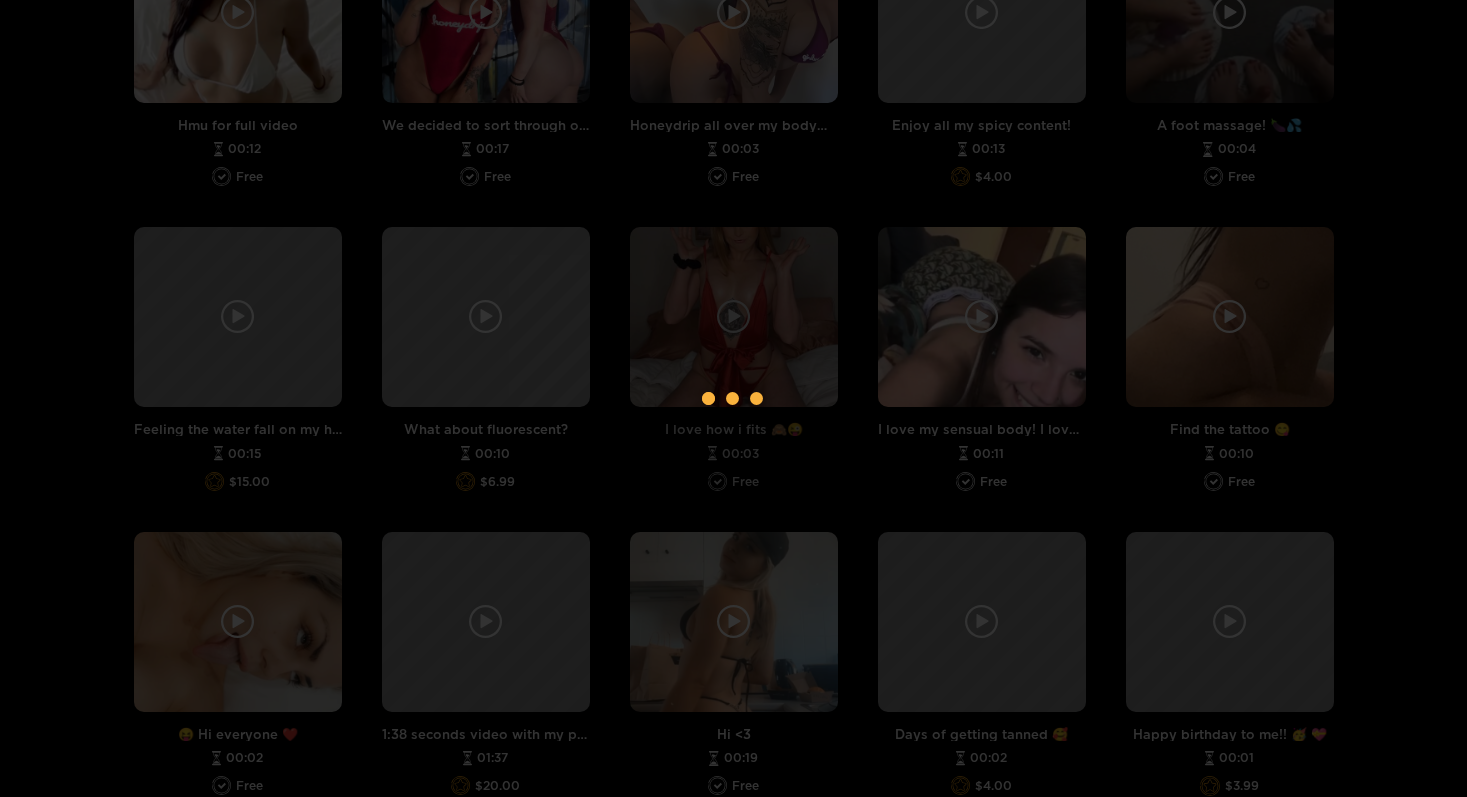scroll, scrollTop: 0, scrollLeft: 0, axis: both 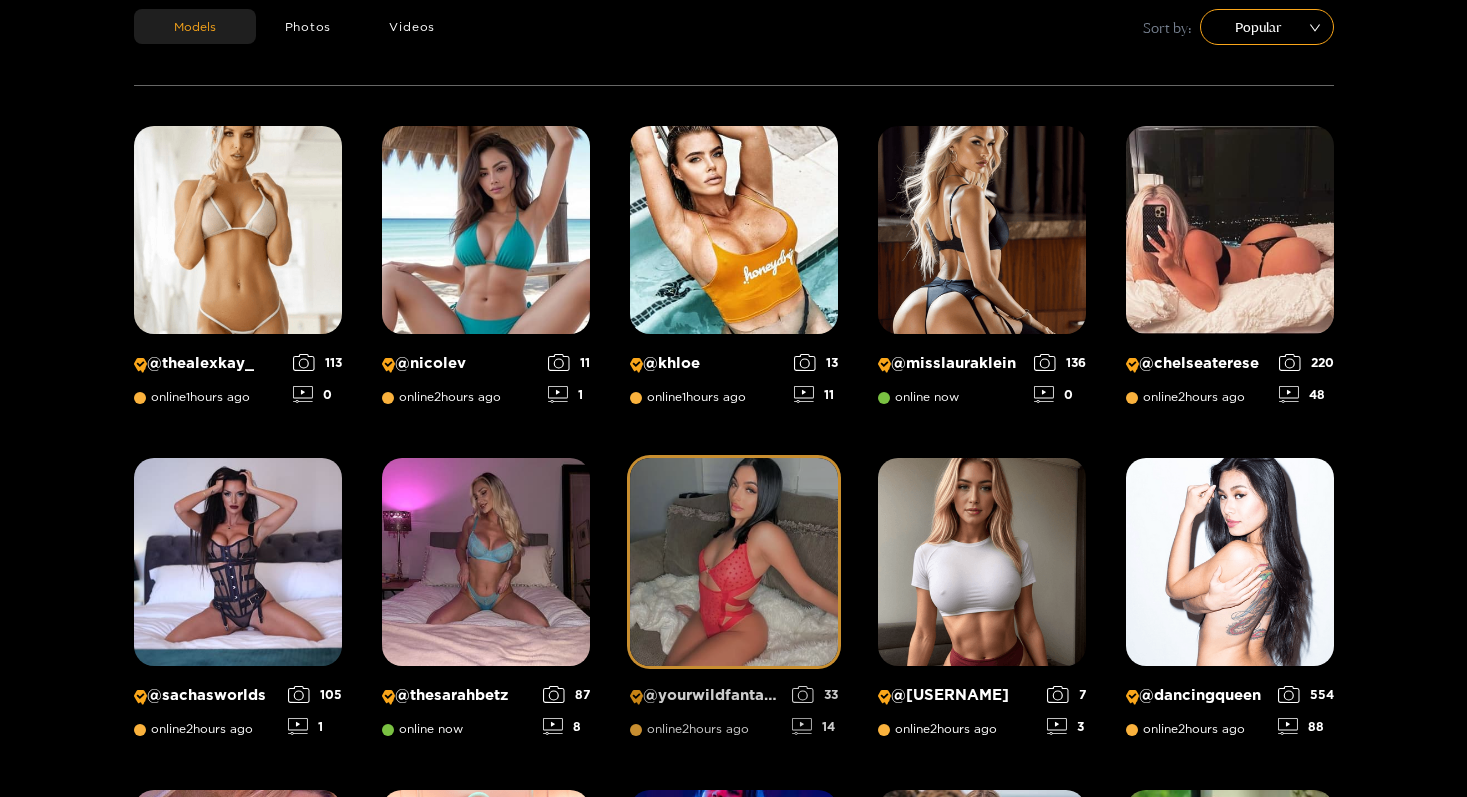 click at bounding box center (734, 562) 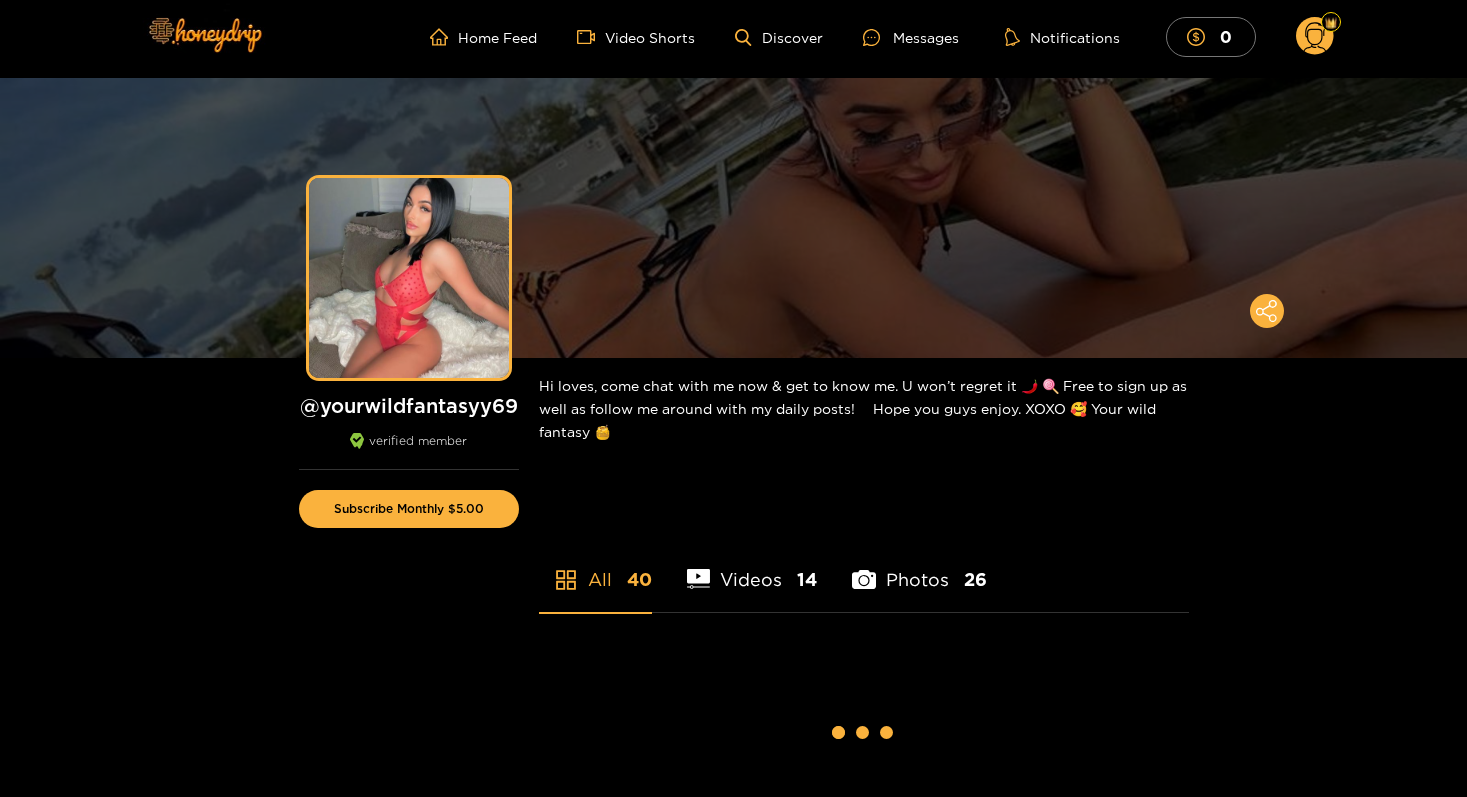 scroll, scrollTop: 0, scrollLeft: 0, axis: both 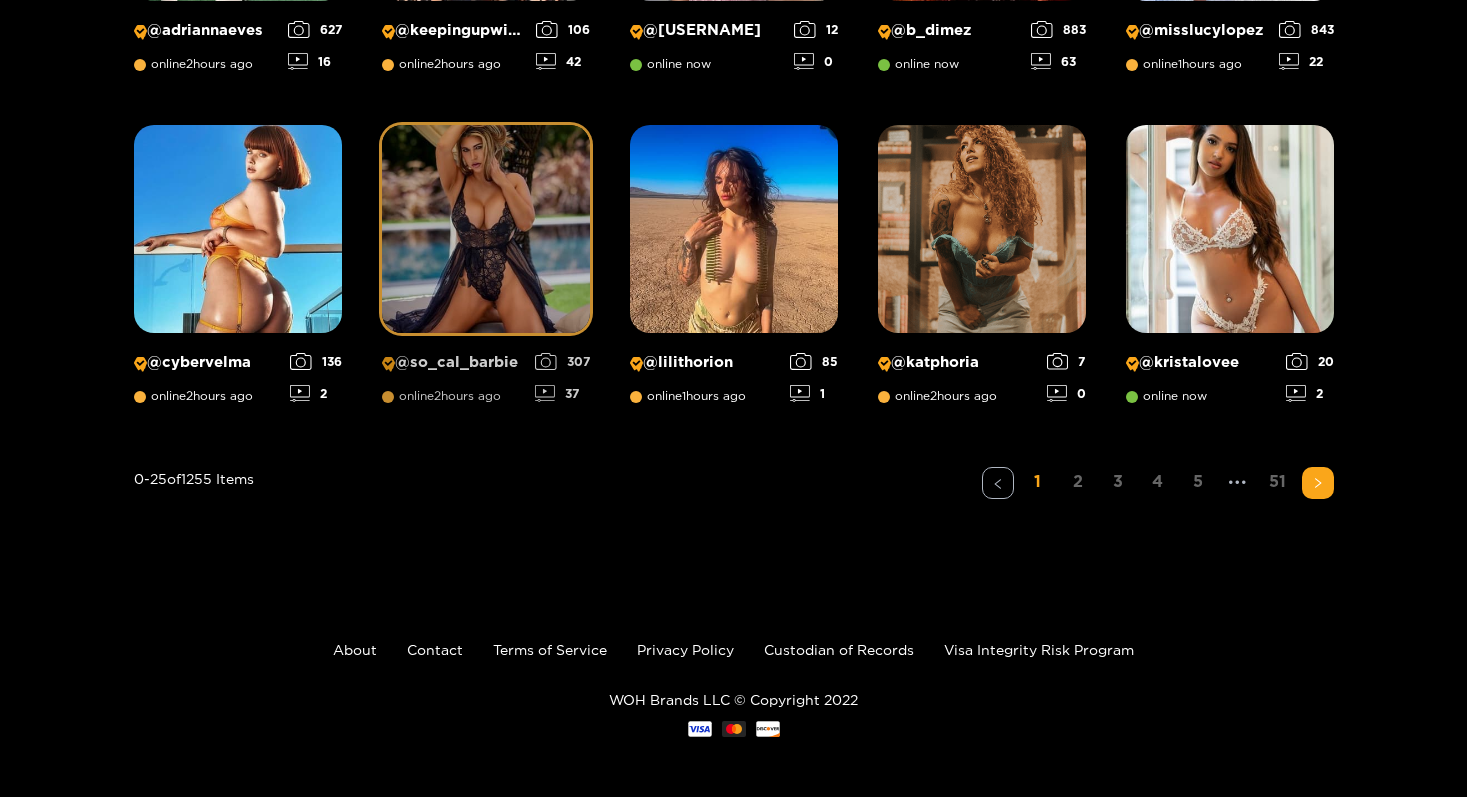 click at bounding box center (486, 229) 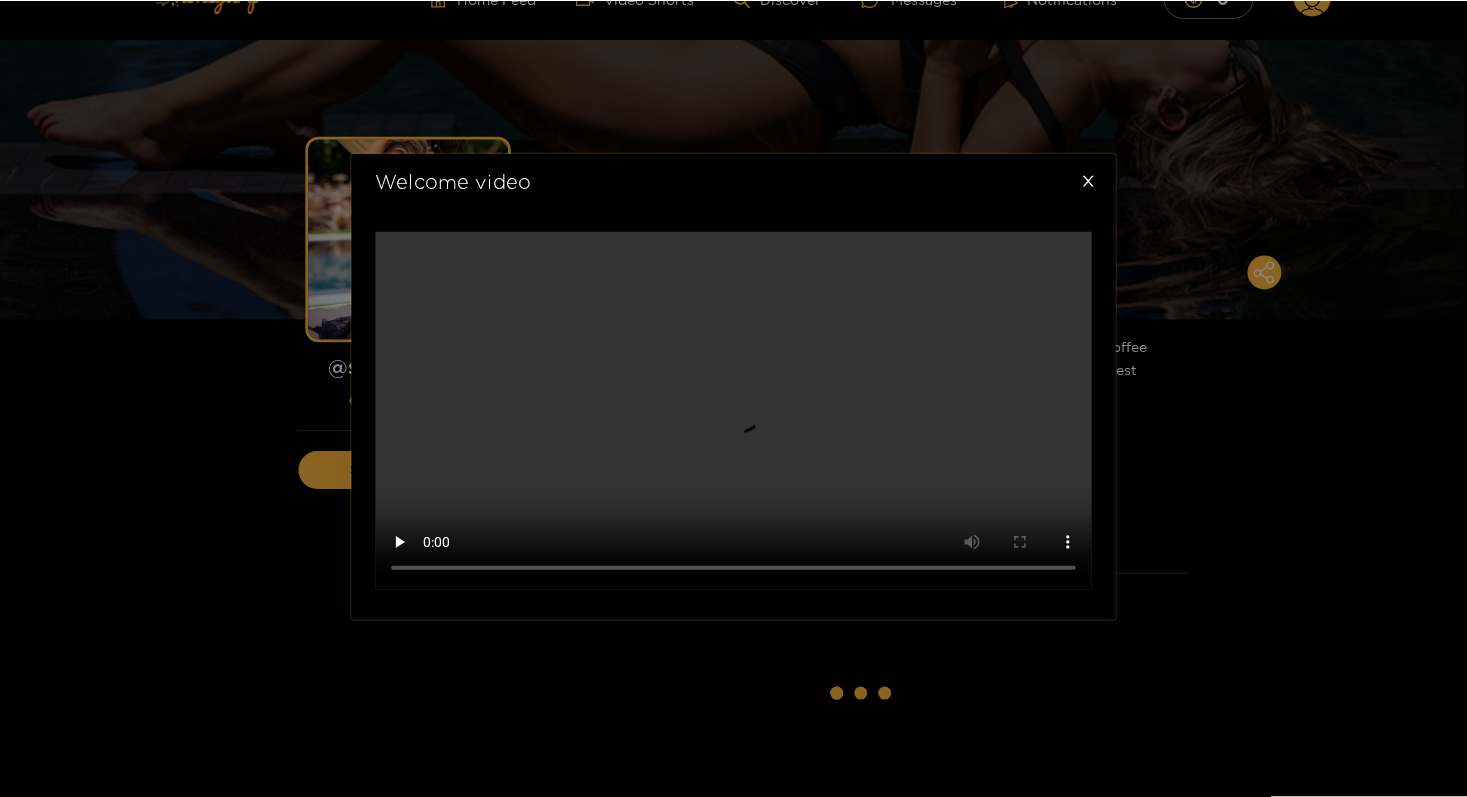 scroll, scrollTop: 0, scrollLeft: 0, axis: both 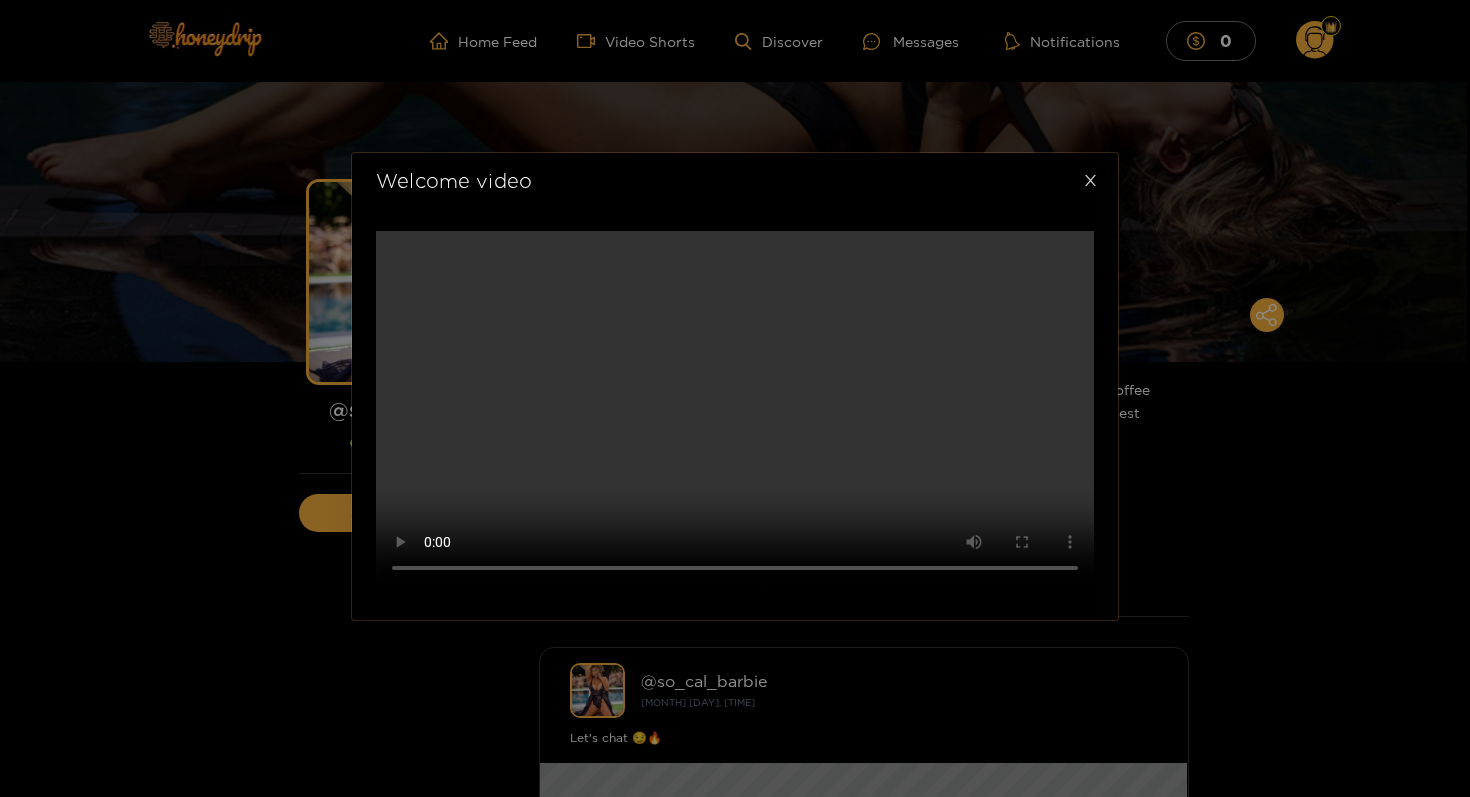 click 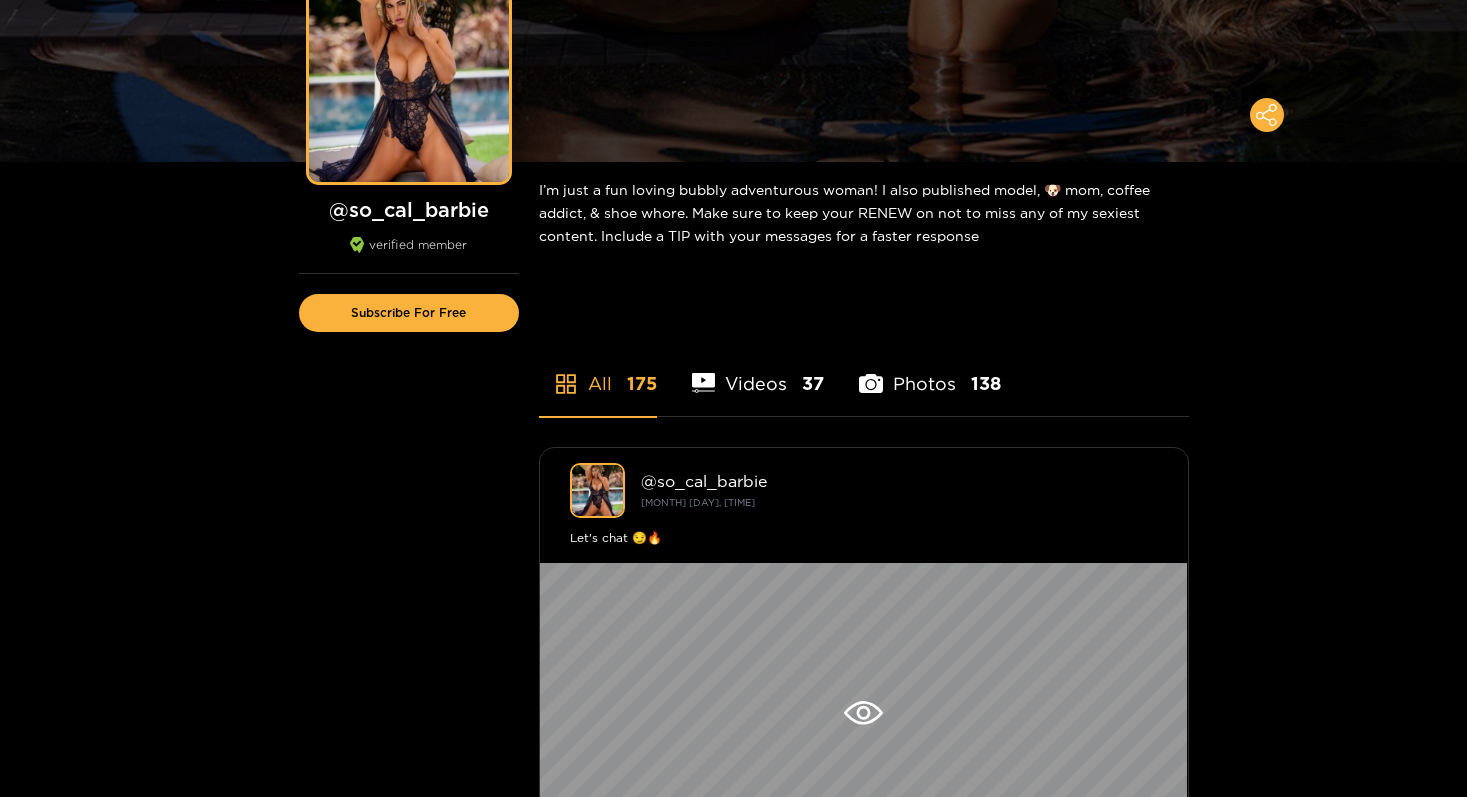 scroll, scrollTop: 0, scrollLeft: 0, axis: both 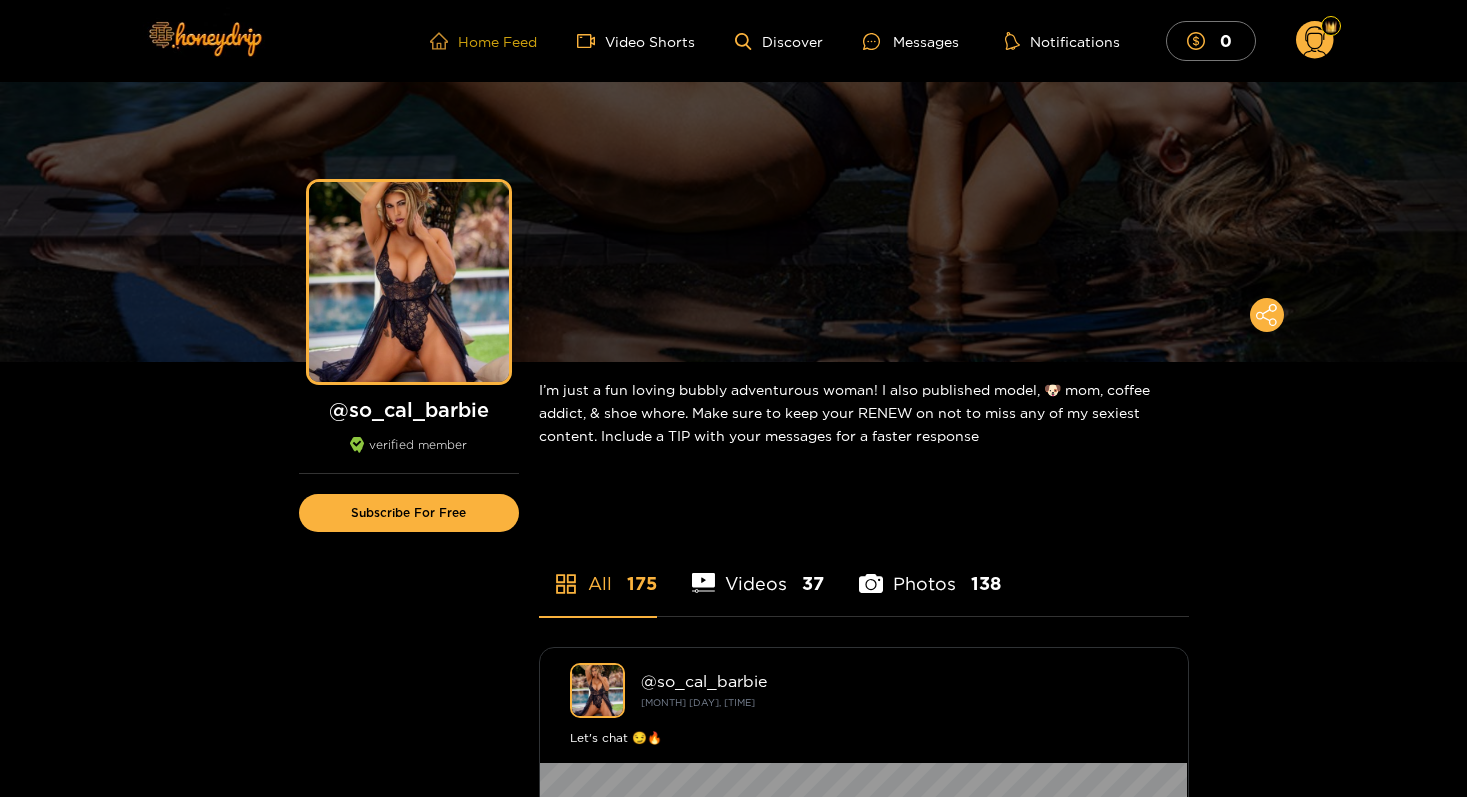 click on "Home Feed" at bounding box center (483, 41) 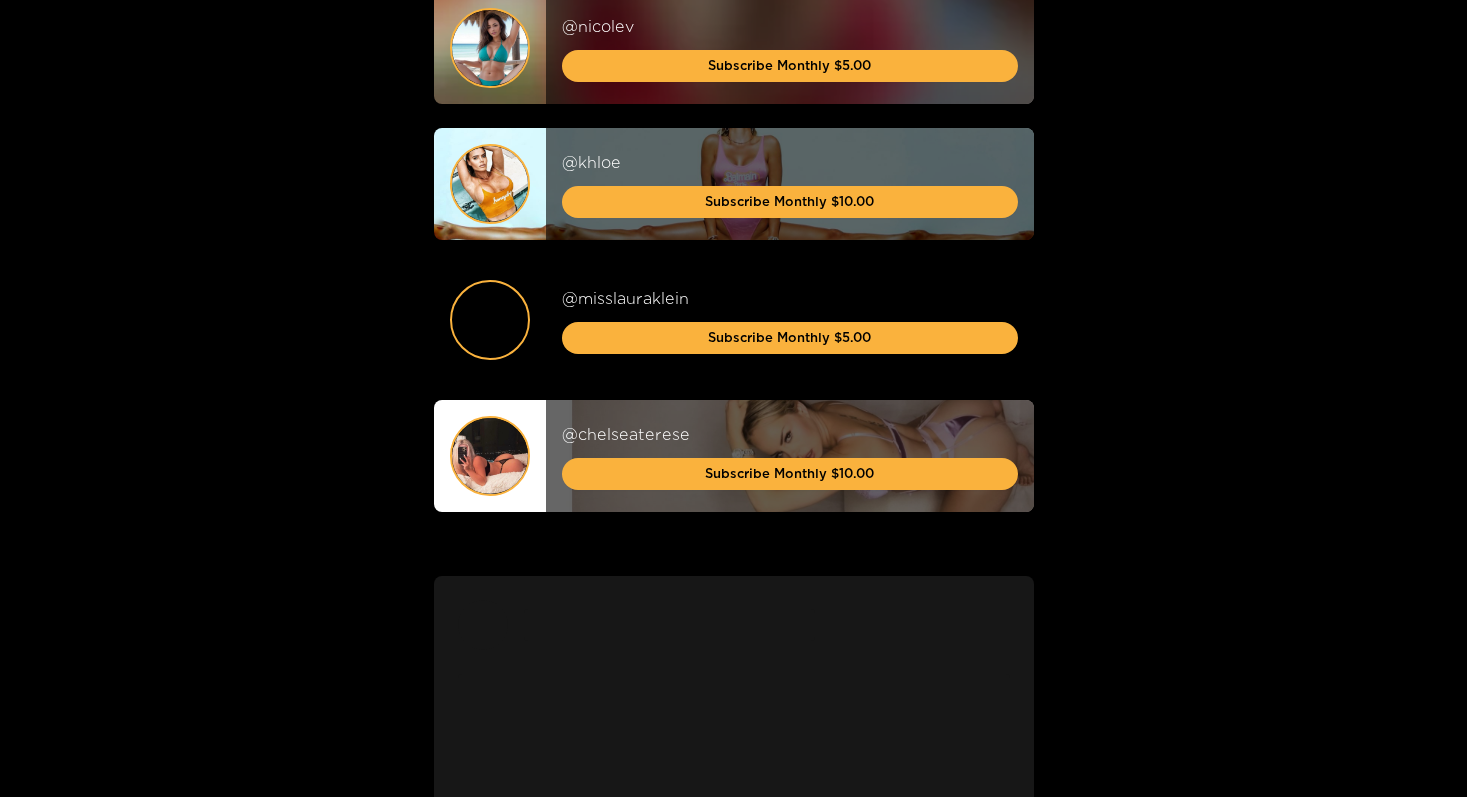 scroll, scrollTop: 523, scrollLeft: 0, axis: vertical 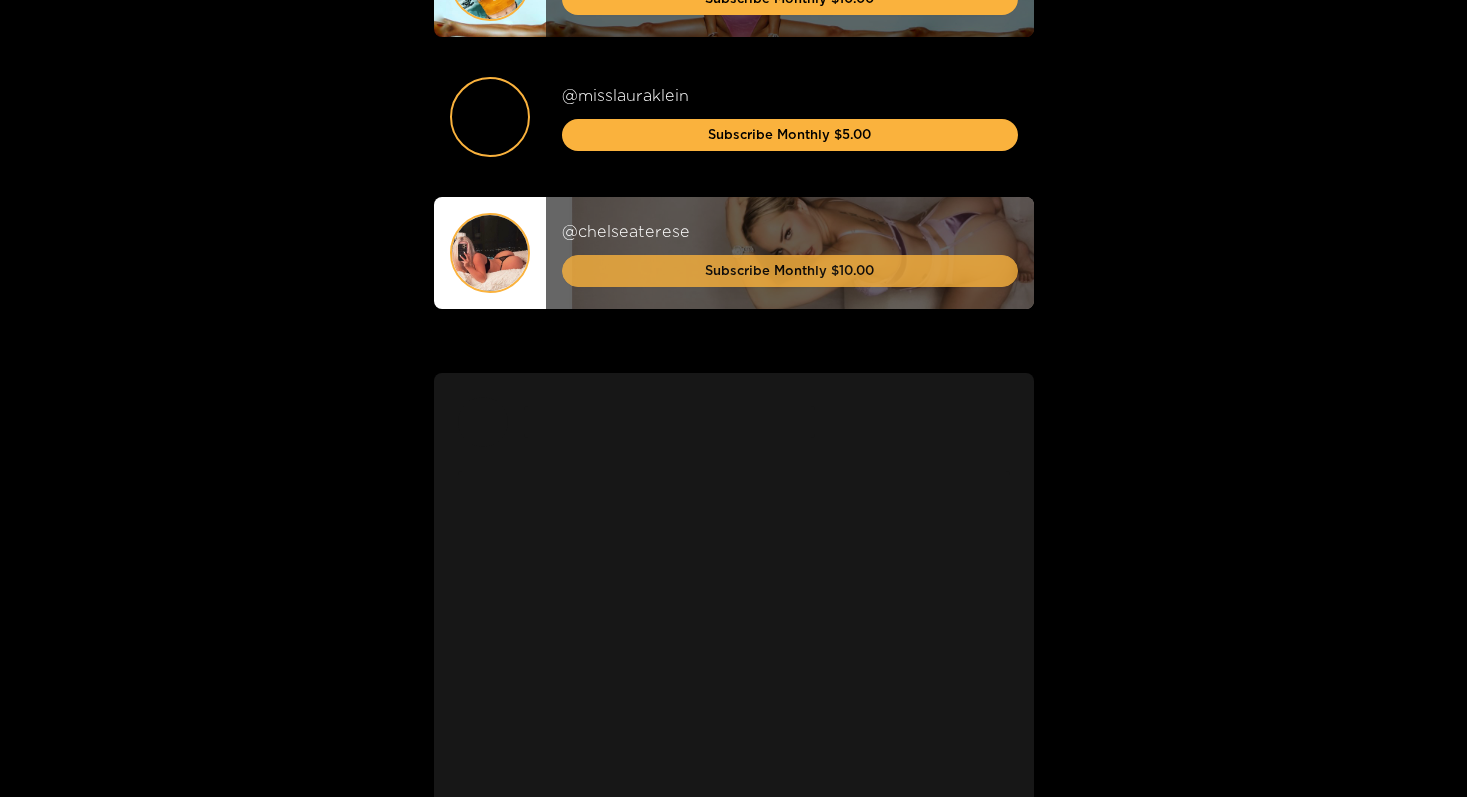 click on "Subscribe Monthly $10.00" at bounding box center [789, 270] 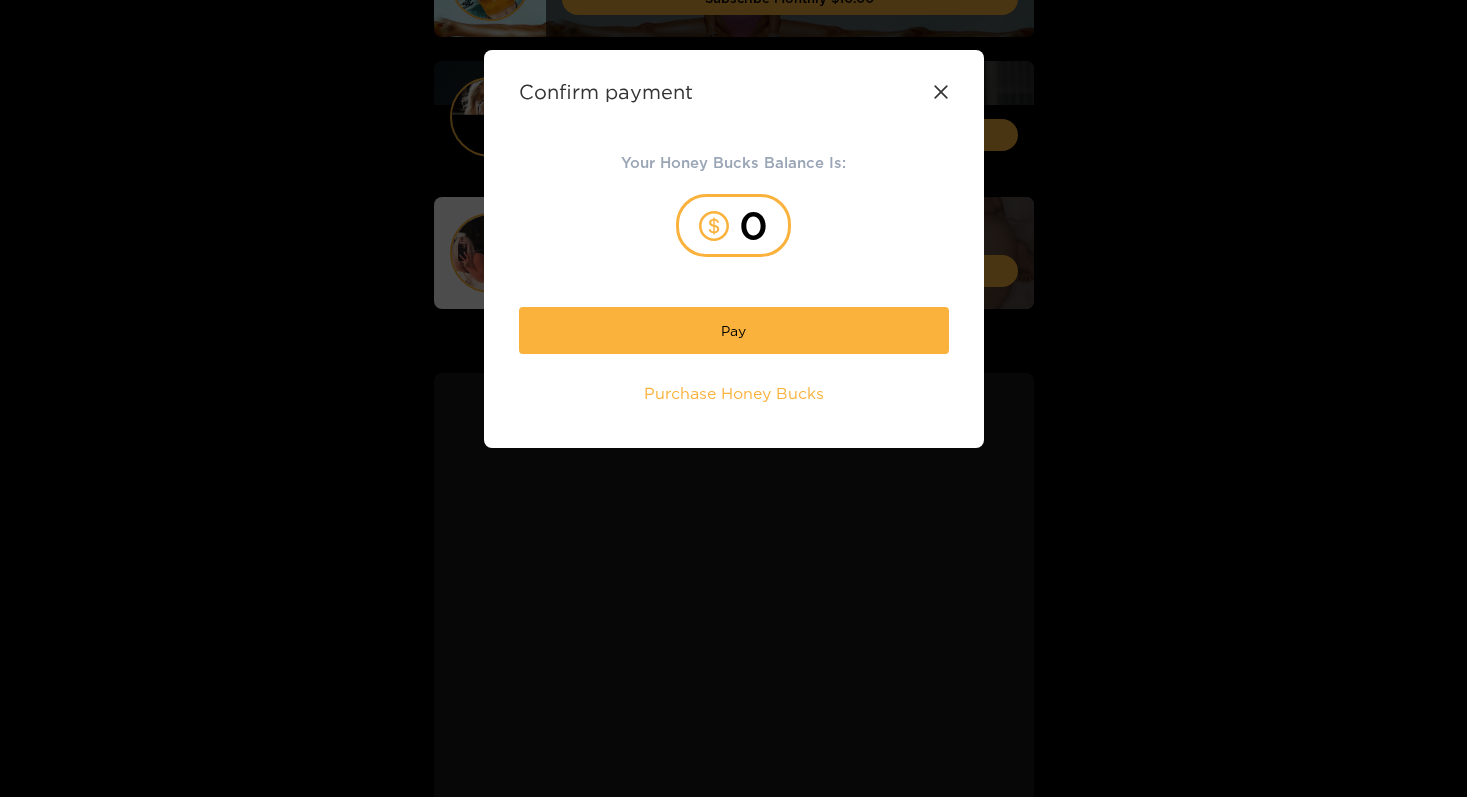 click 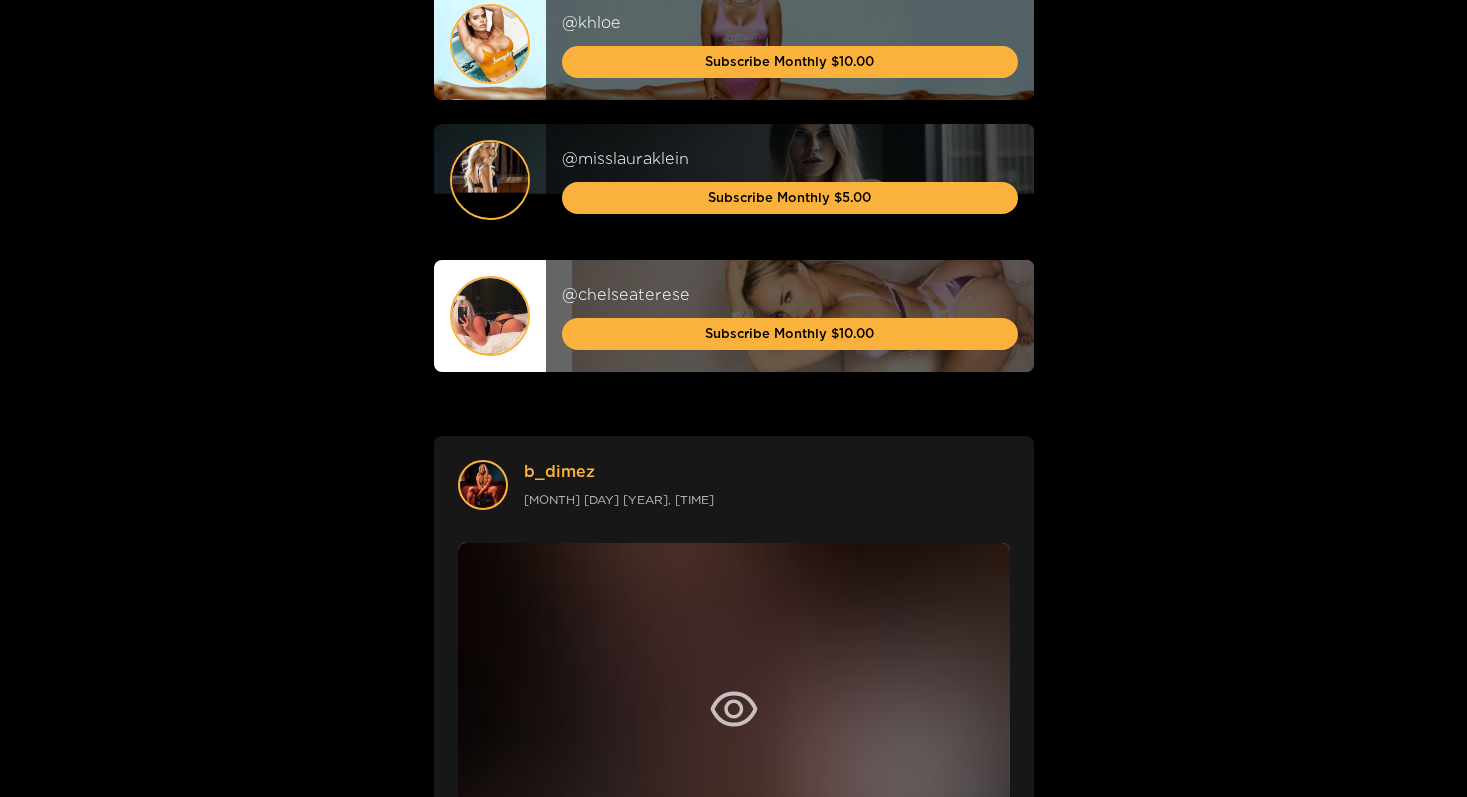 scroll, scrollTop: 0, scrollLeft: 0, axis: both 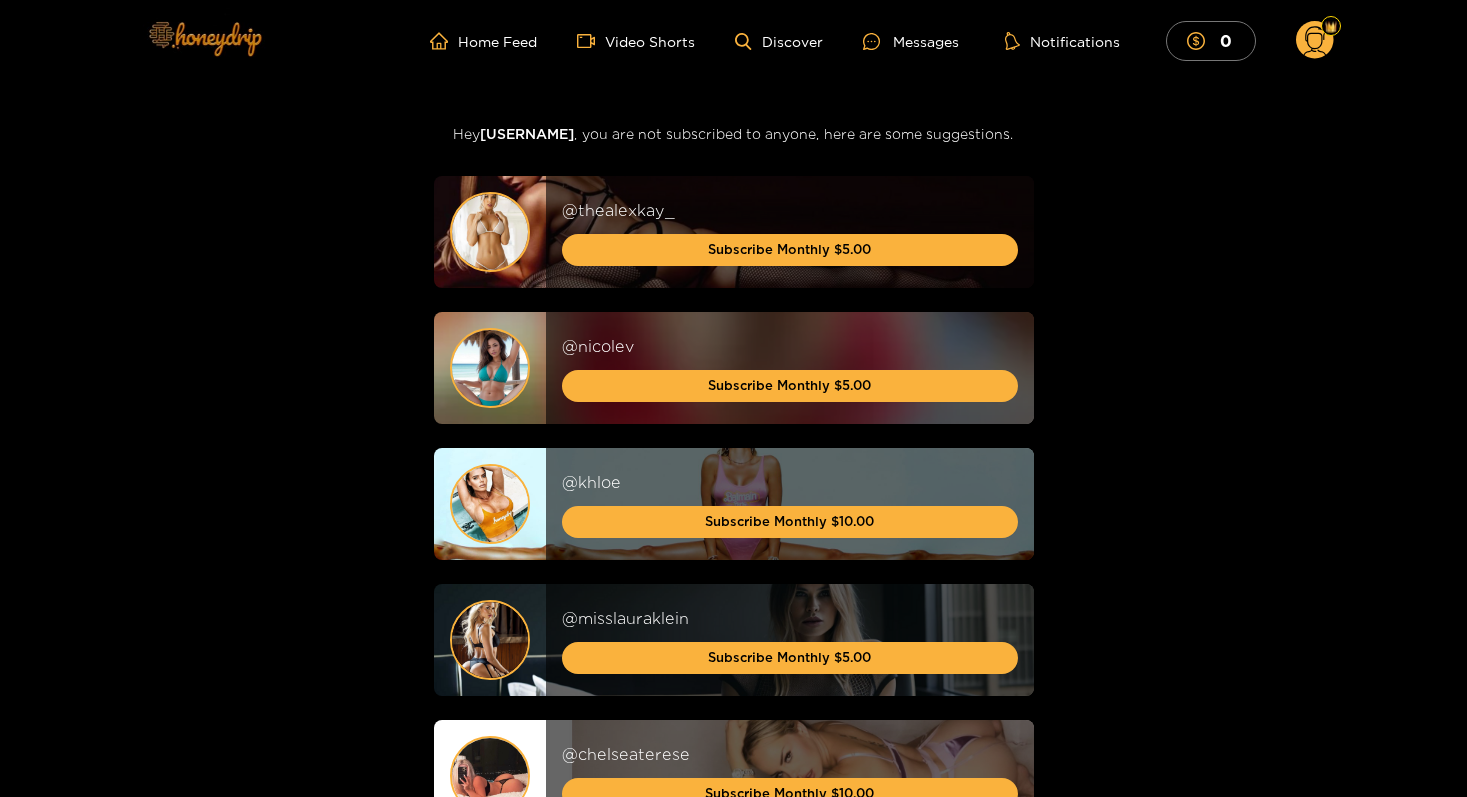 click at bounding box center (204, 38) 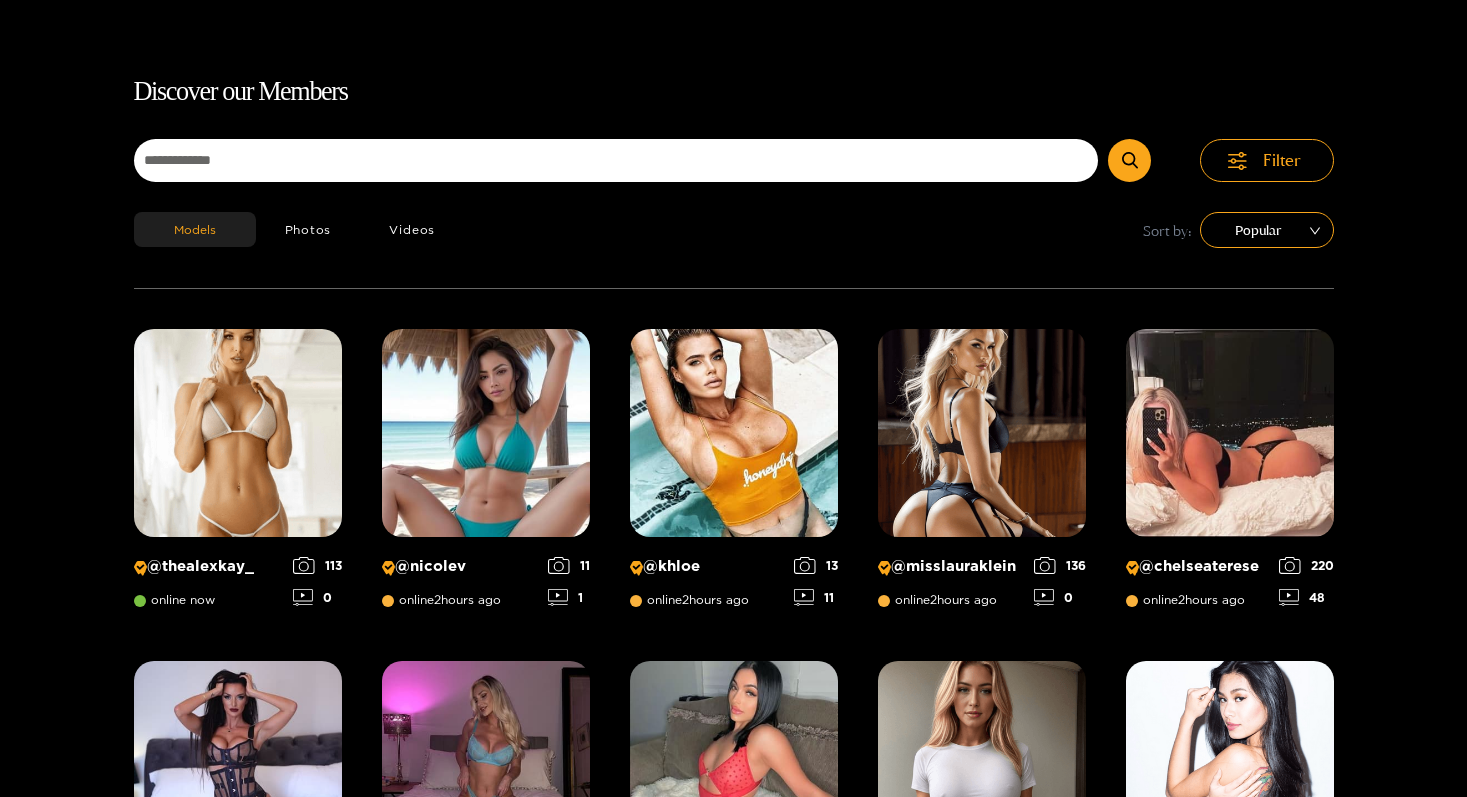 click on "Filter Models Photos Videos Sort by: Popular" at bounding box center (734, 214) 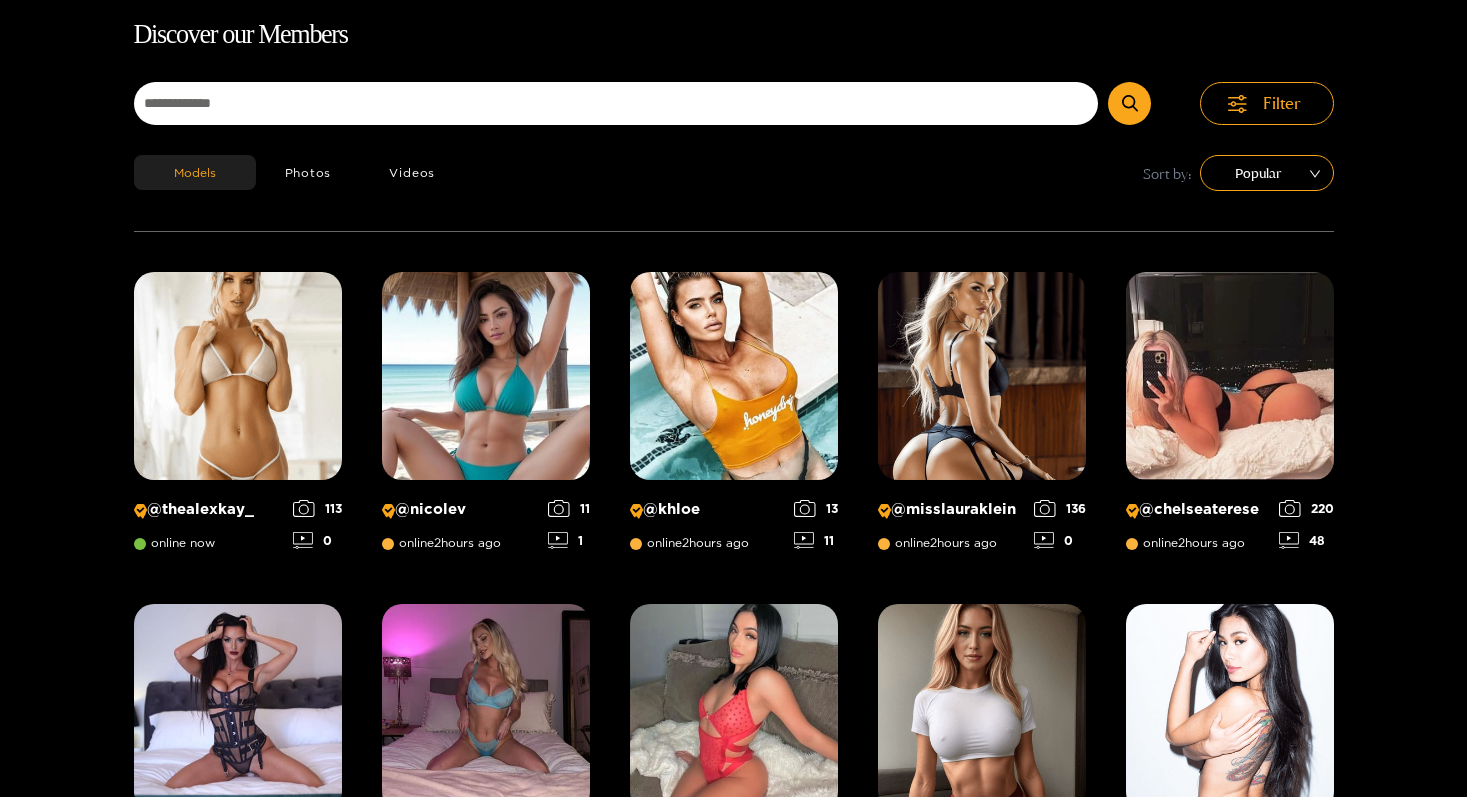 scroll, scrollTop: 128, scrollLeft: 0, axis: vertical 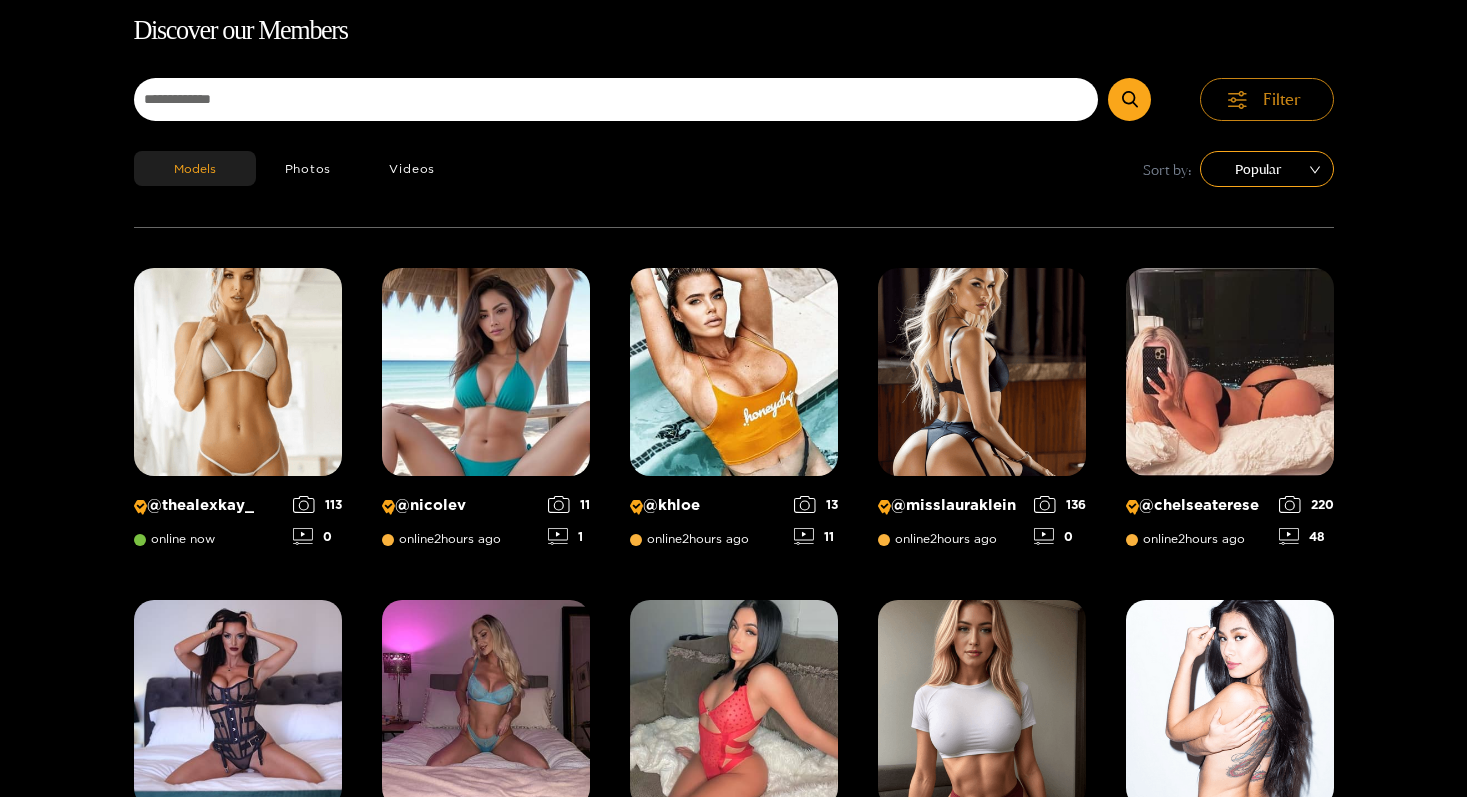 click on "Filter" at bounding box center (1282, 99) 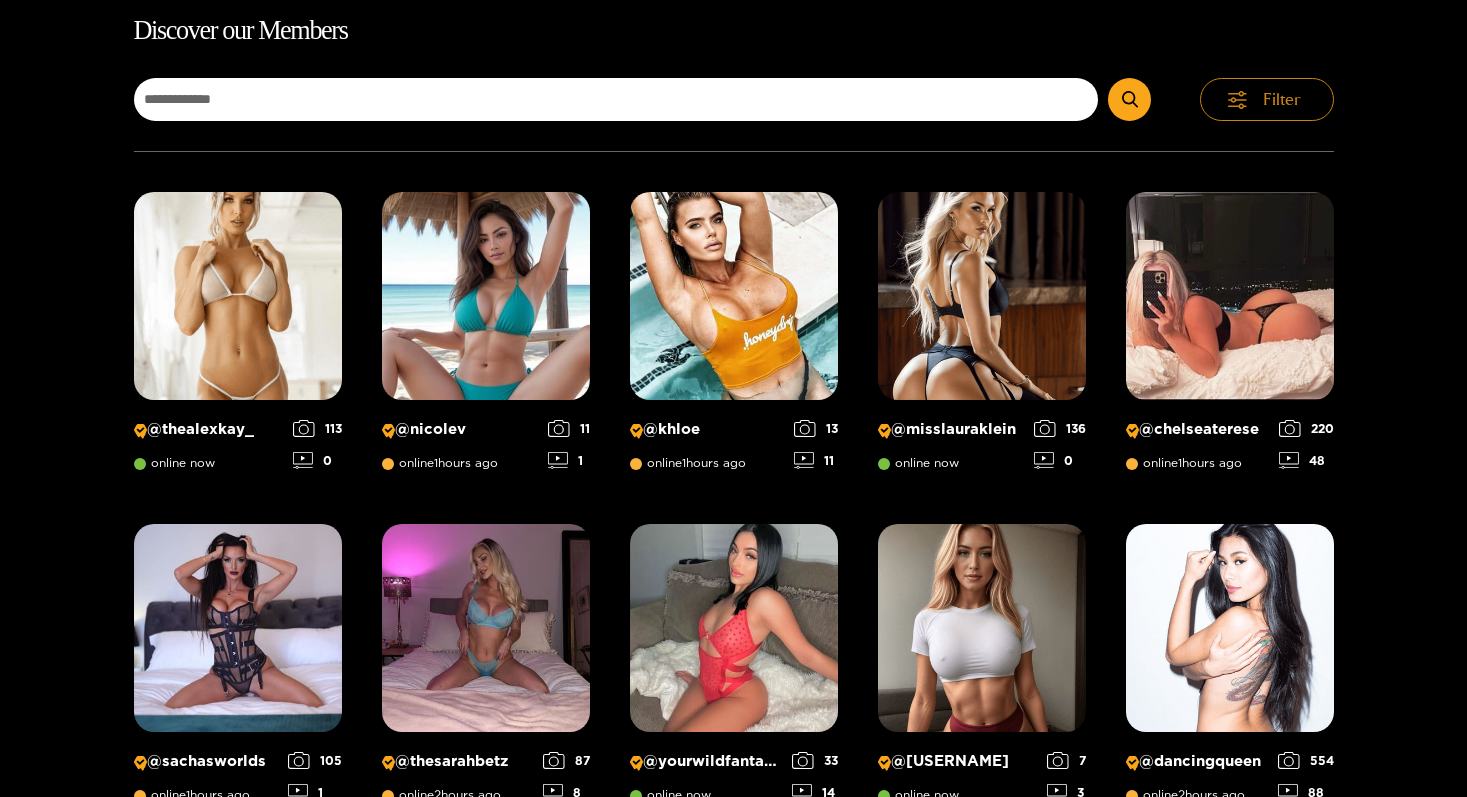 click on "Filter" at bounding box center [1282, 99] 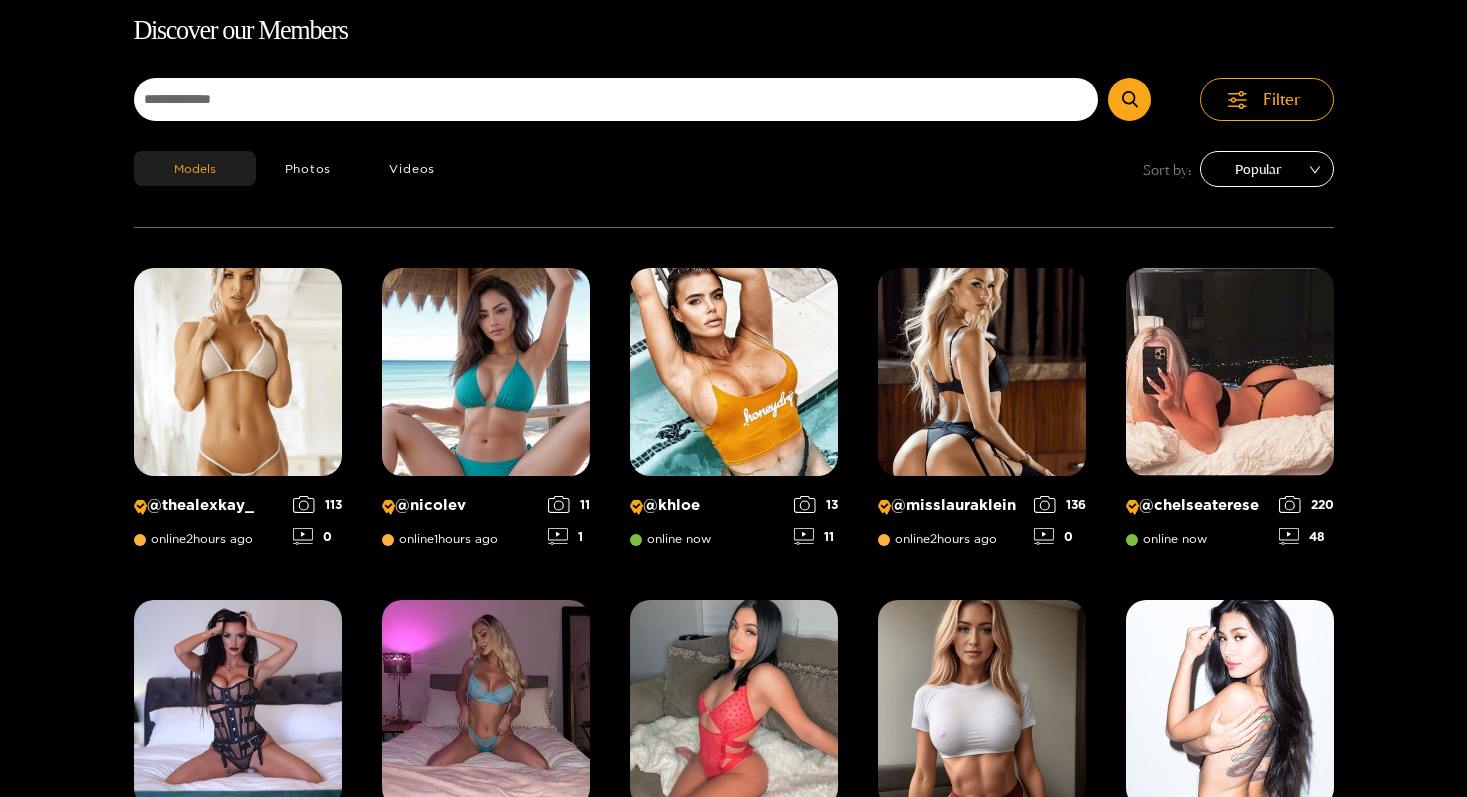 click on "Popular" at bounding box center (1267, 169) 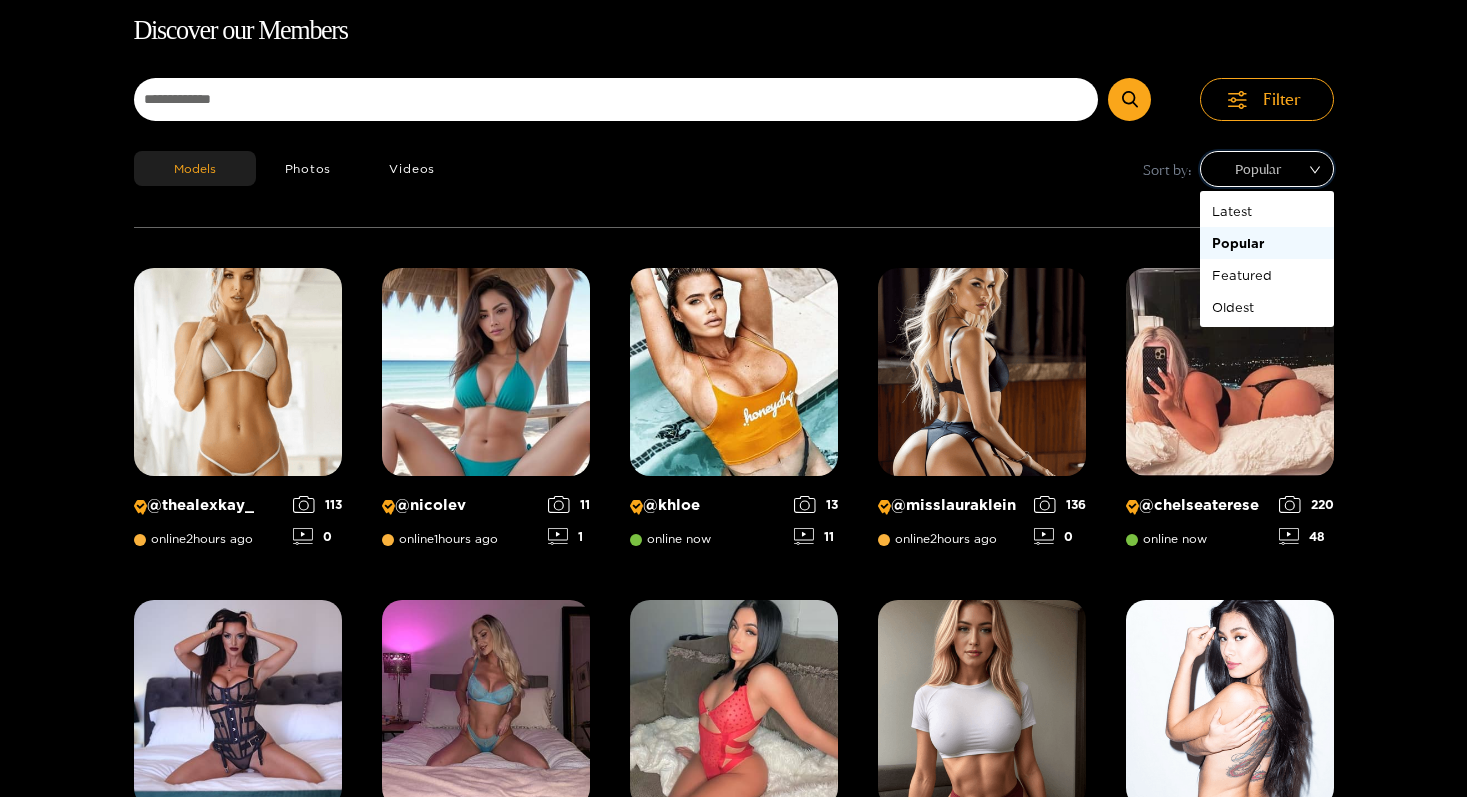 click on "Popular" at bounding box center [1267, 169] 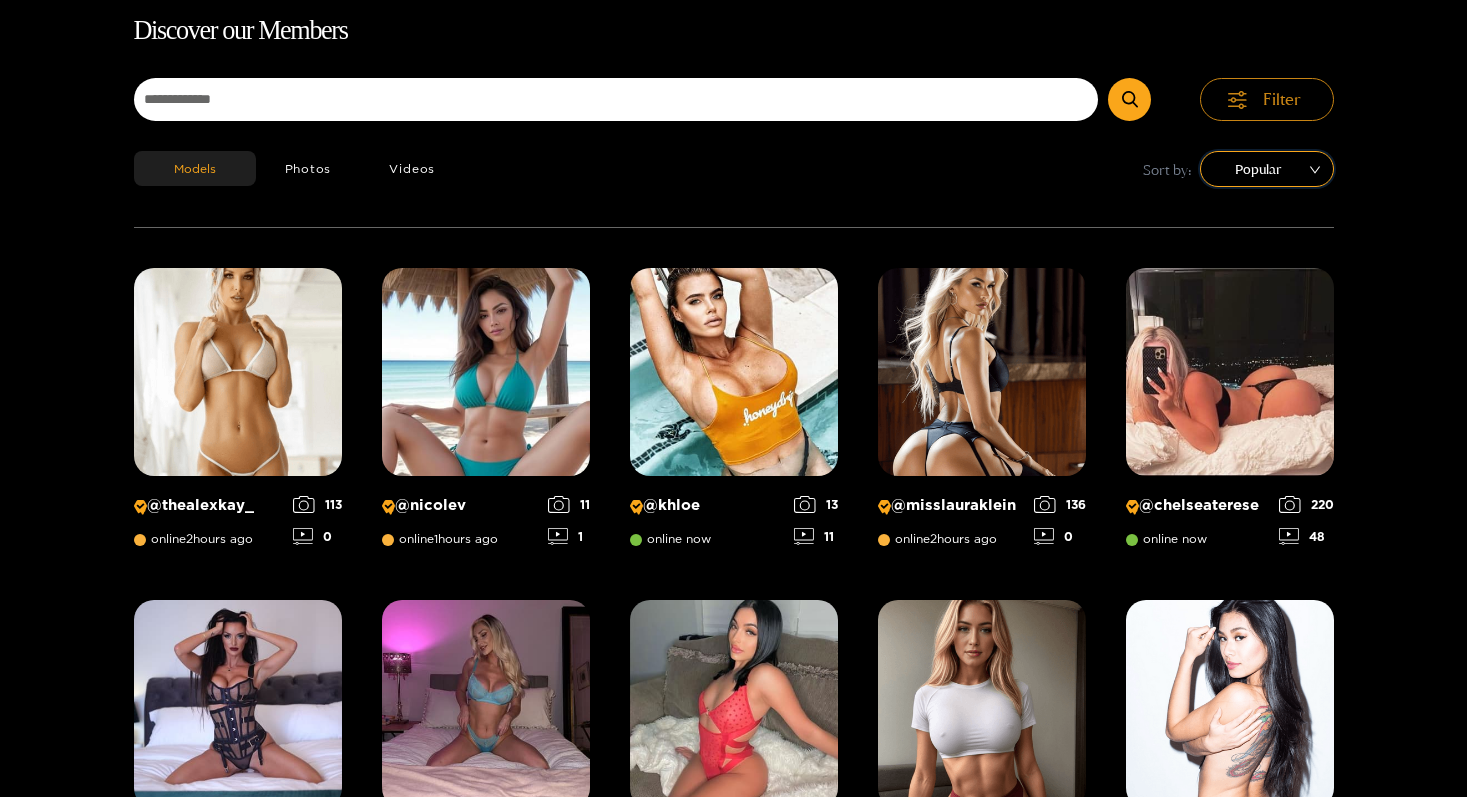 click on "Filter" at bounding box center (1267, 99) 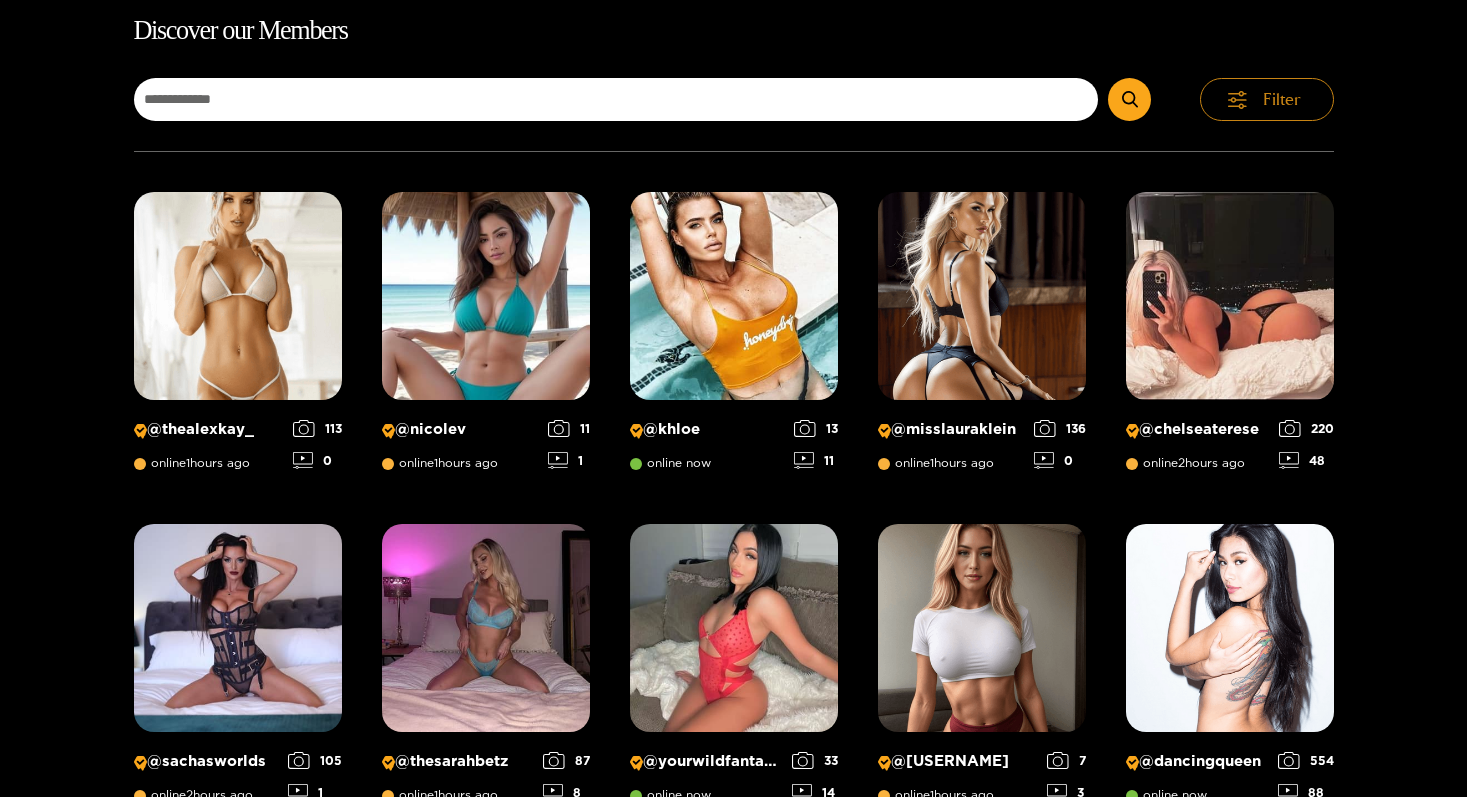 click on "Filter" at bounding box center (1267, 99) 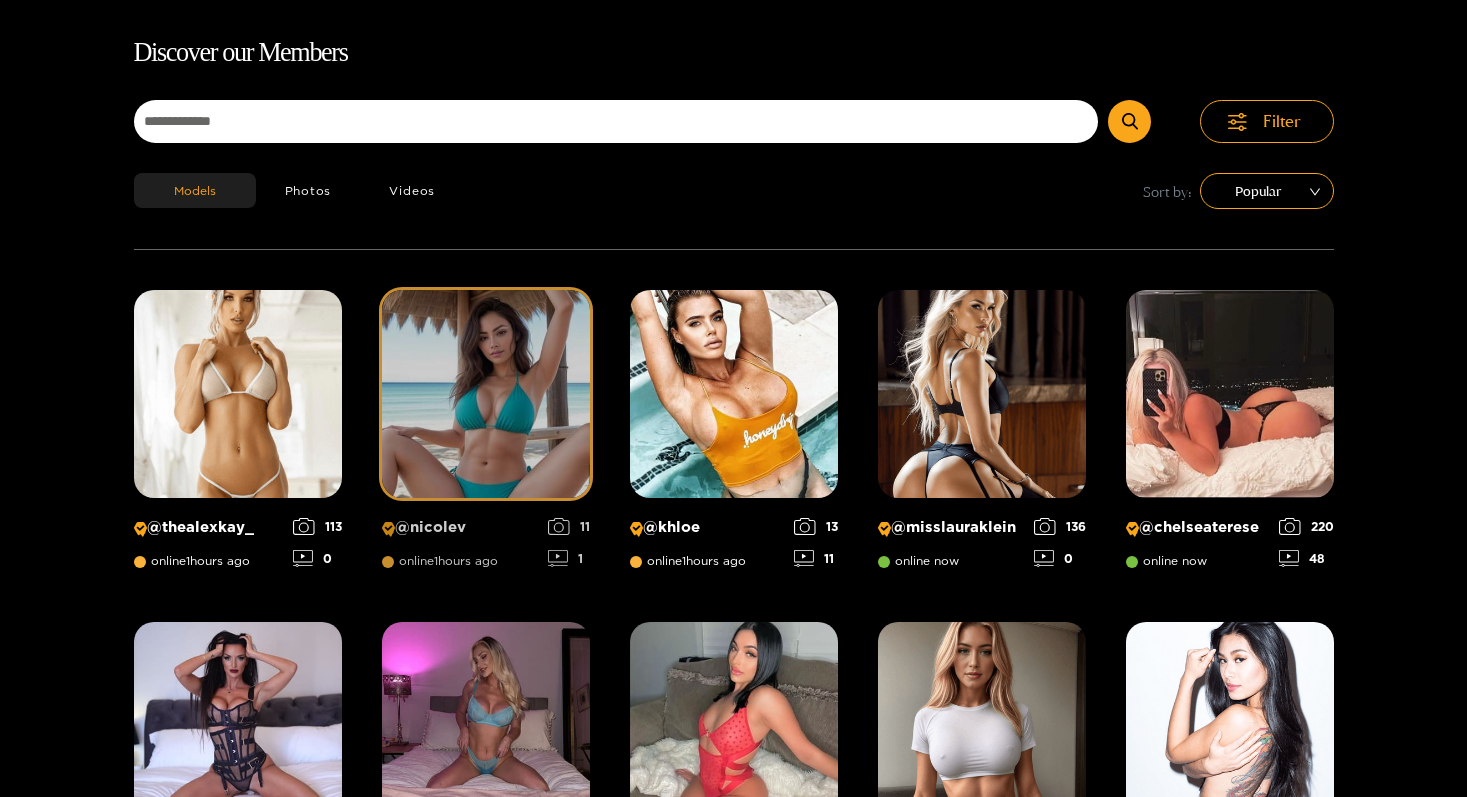 scroll, scrollTop: 0, scrollLeft: 0, axis: both 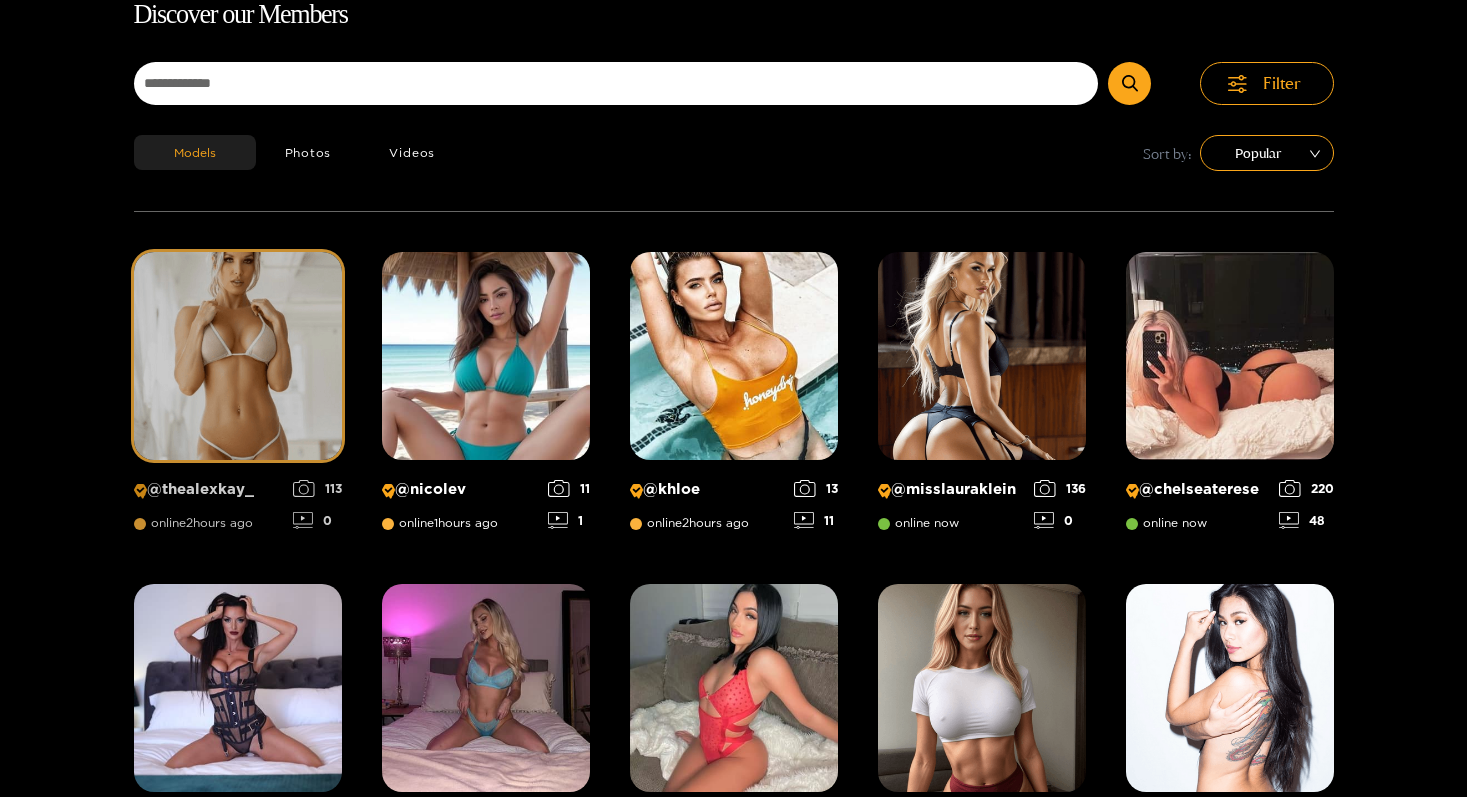 click at bounding box center [238, 356] 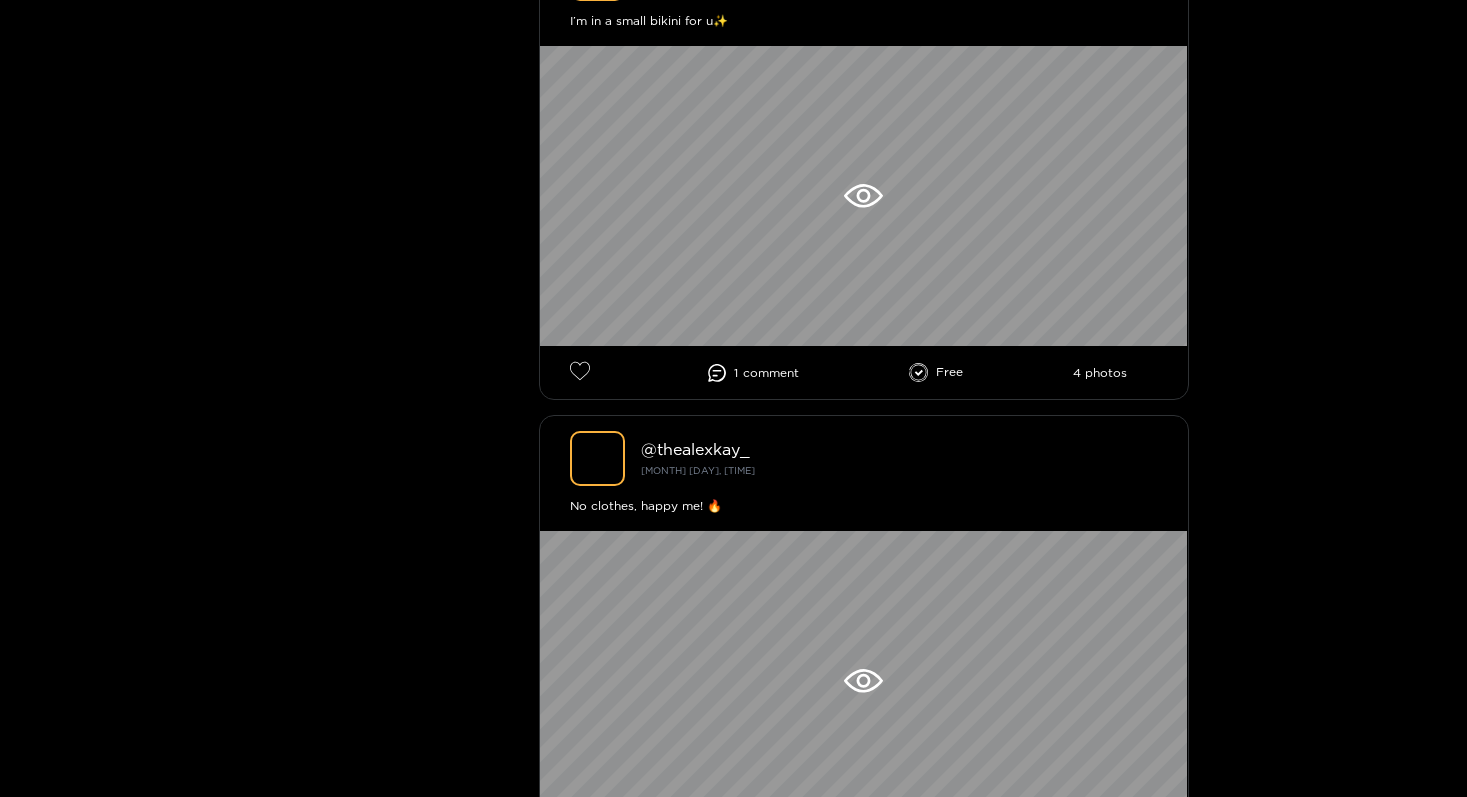 scroll, scrollTop: 6852, scrollLeft: 0, axis: vertical 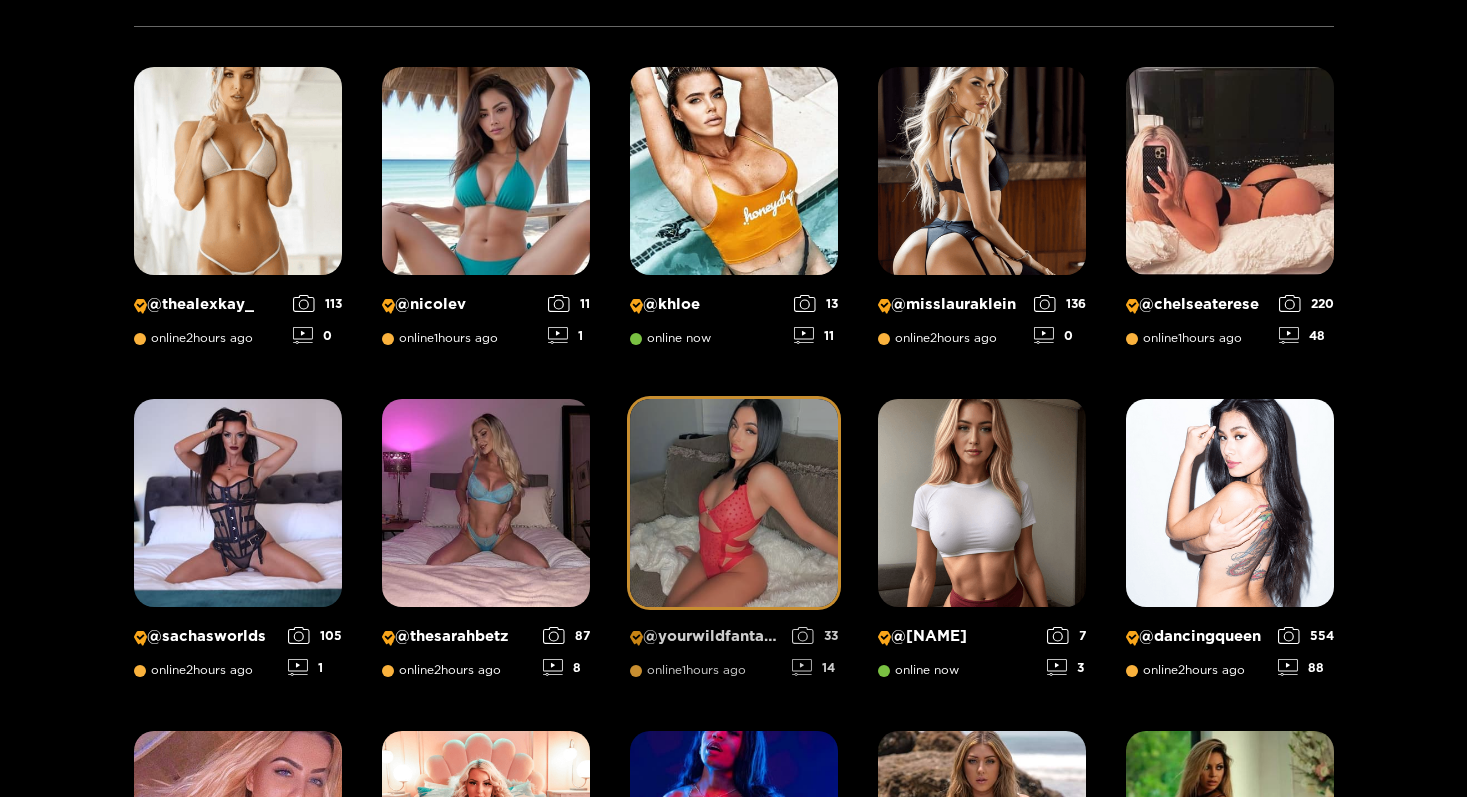 click at bounding box center (734, 503) 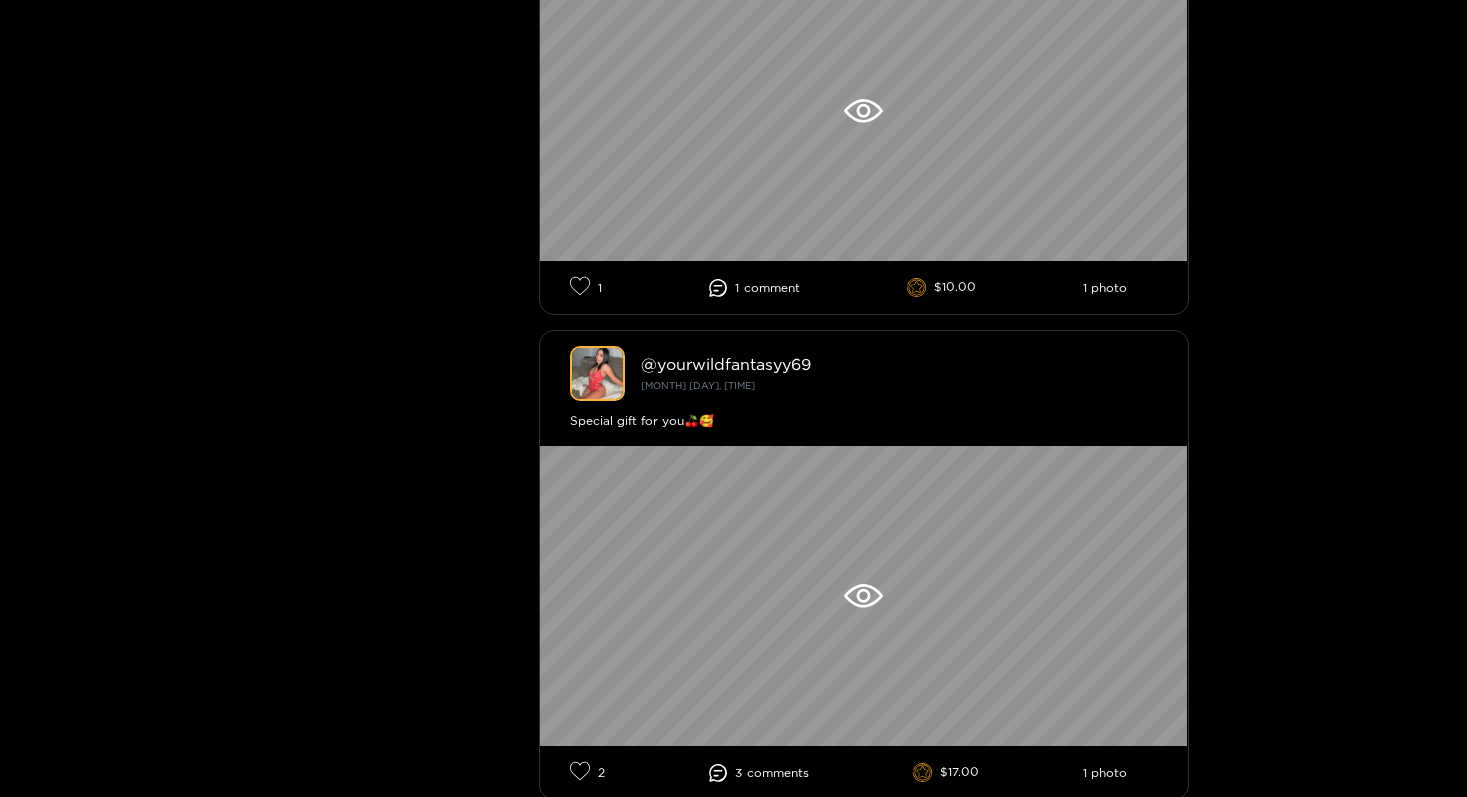 scroll, scrollTop: 1479, scrollLeft: 0, axis: vertical 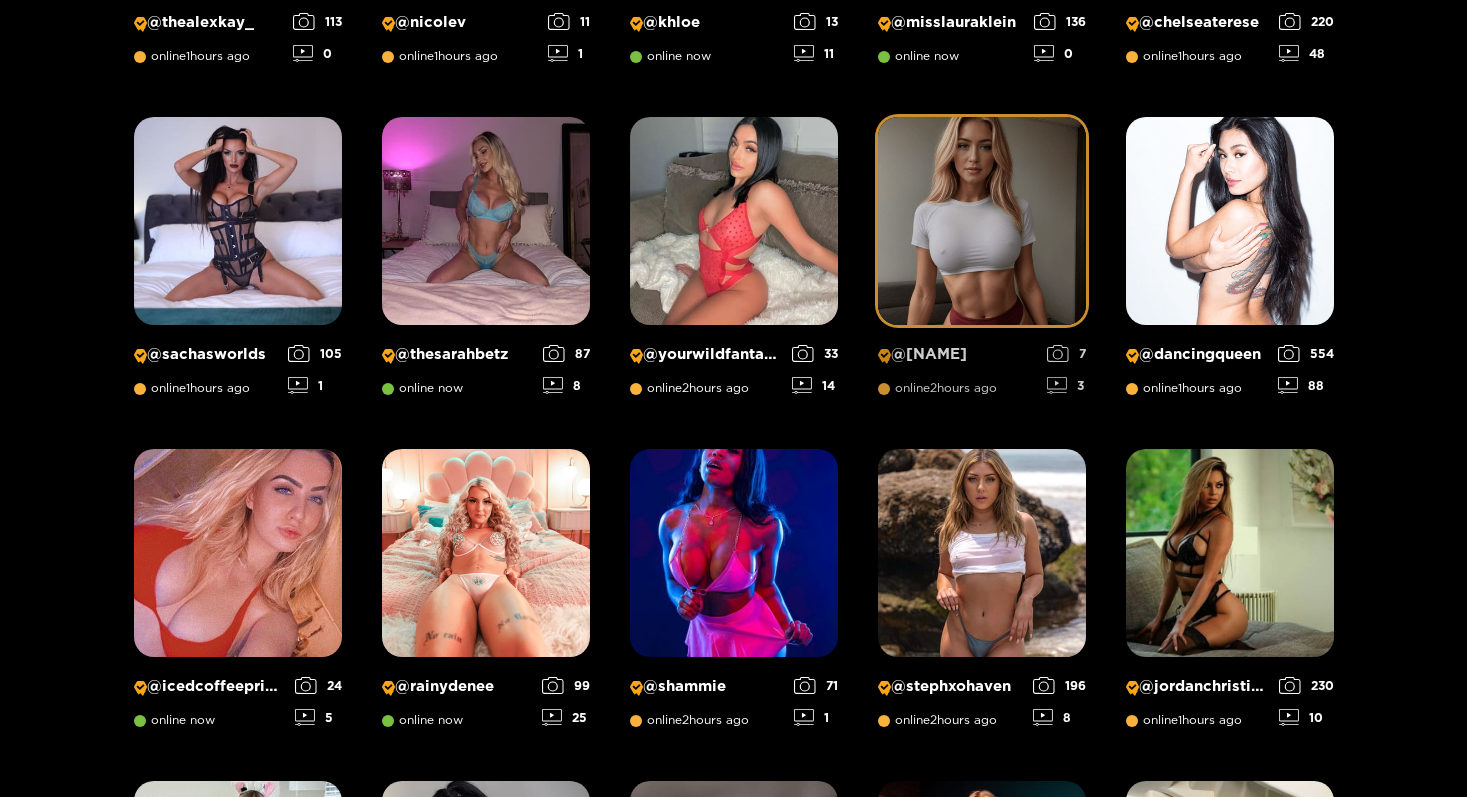 click at bounding box center (982, 221) 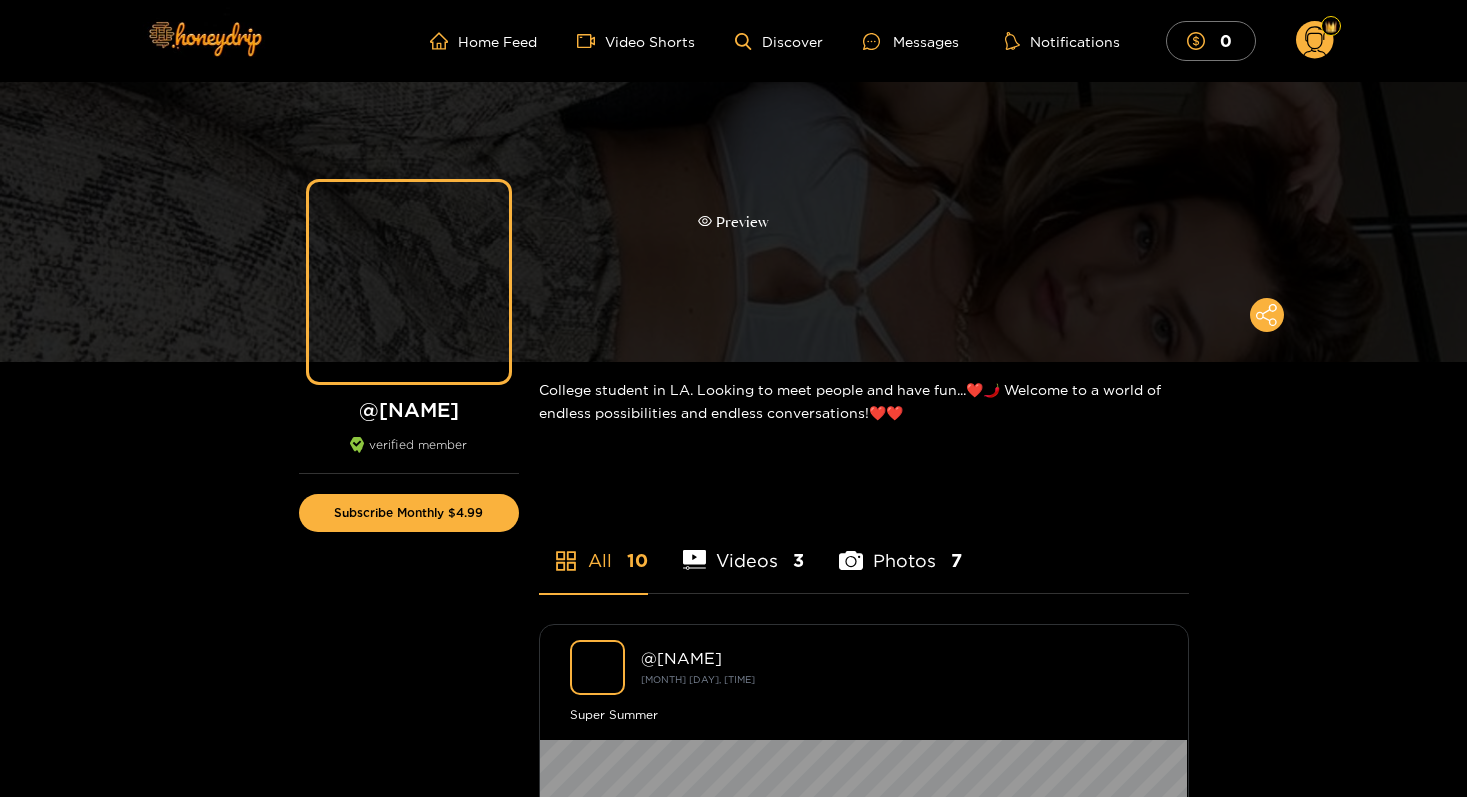 scroll, scrollTop: 576, scrollLeft: 0, axis: vertical 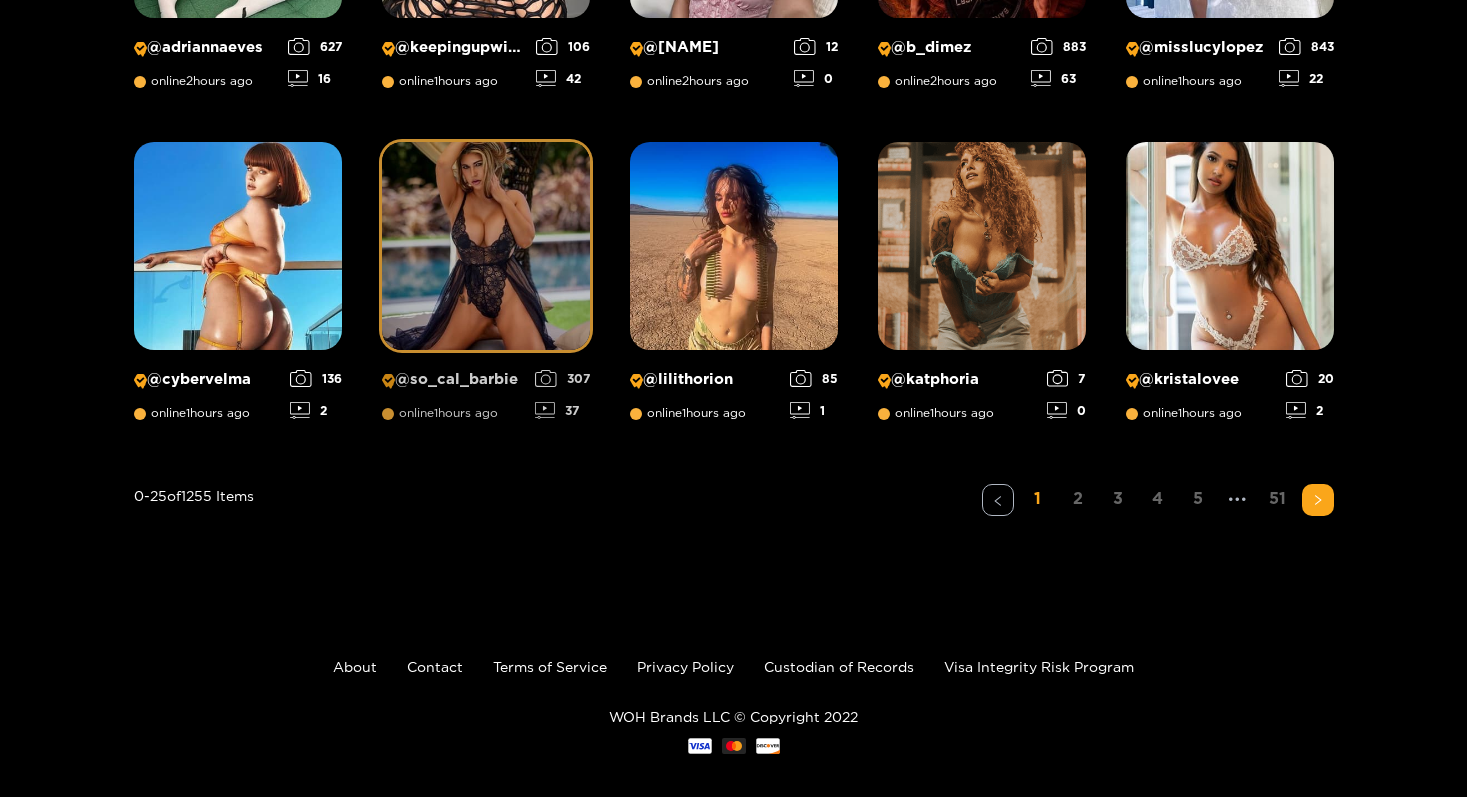 click at bounding box center [486, 246] 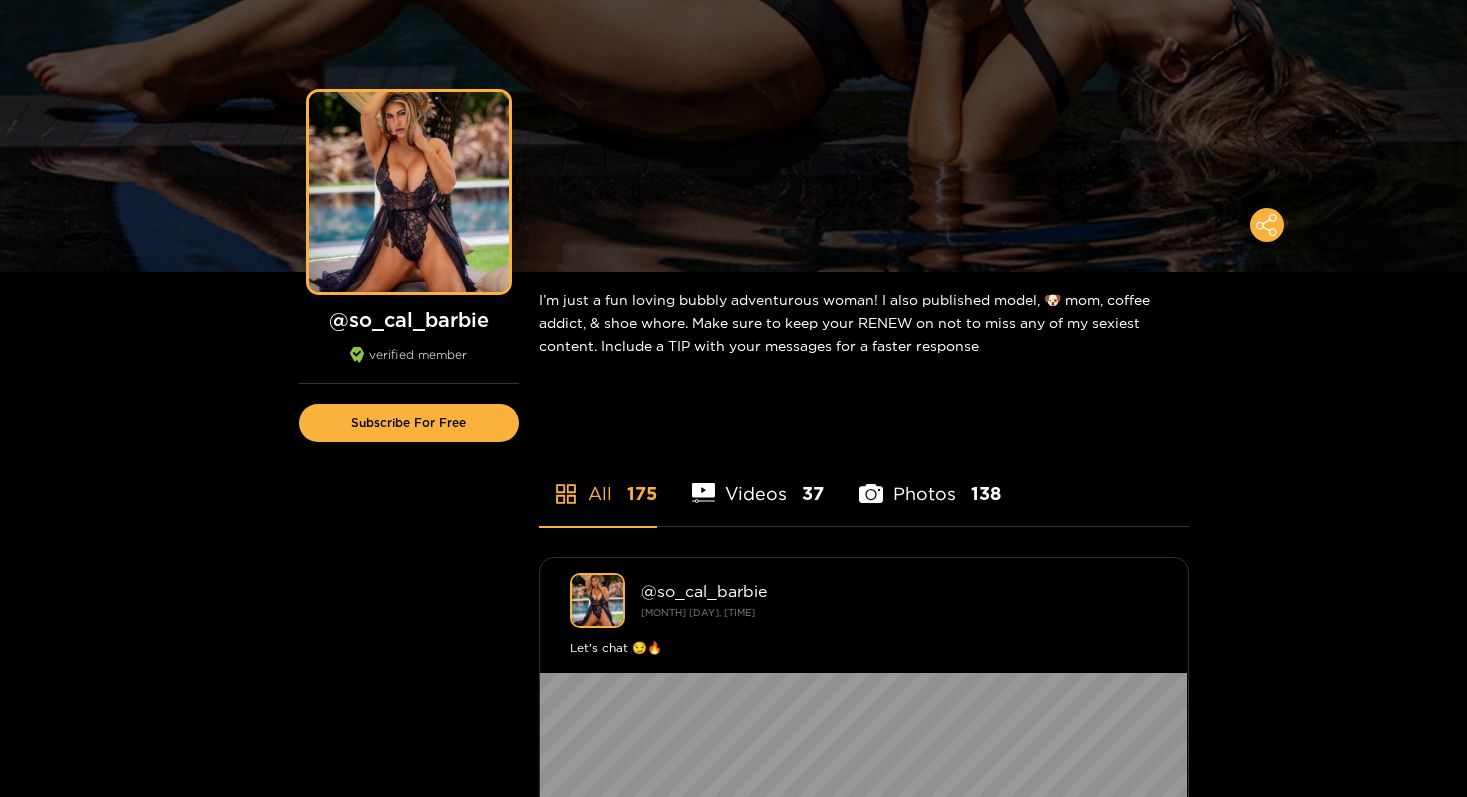 scroll, scrollTop: 0, scrollLeft: 0, axis: both 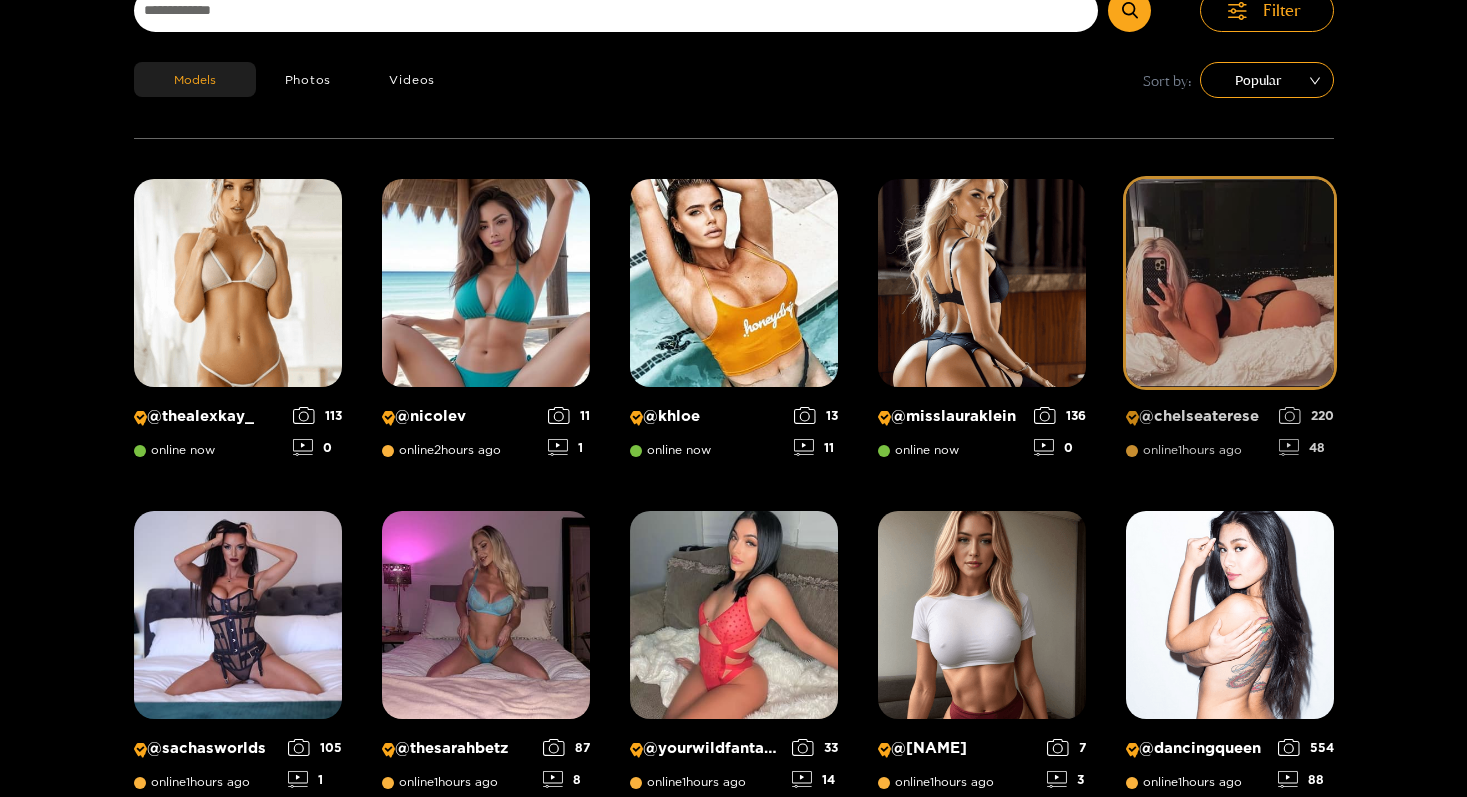 click at bounding box center [1230, 283] 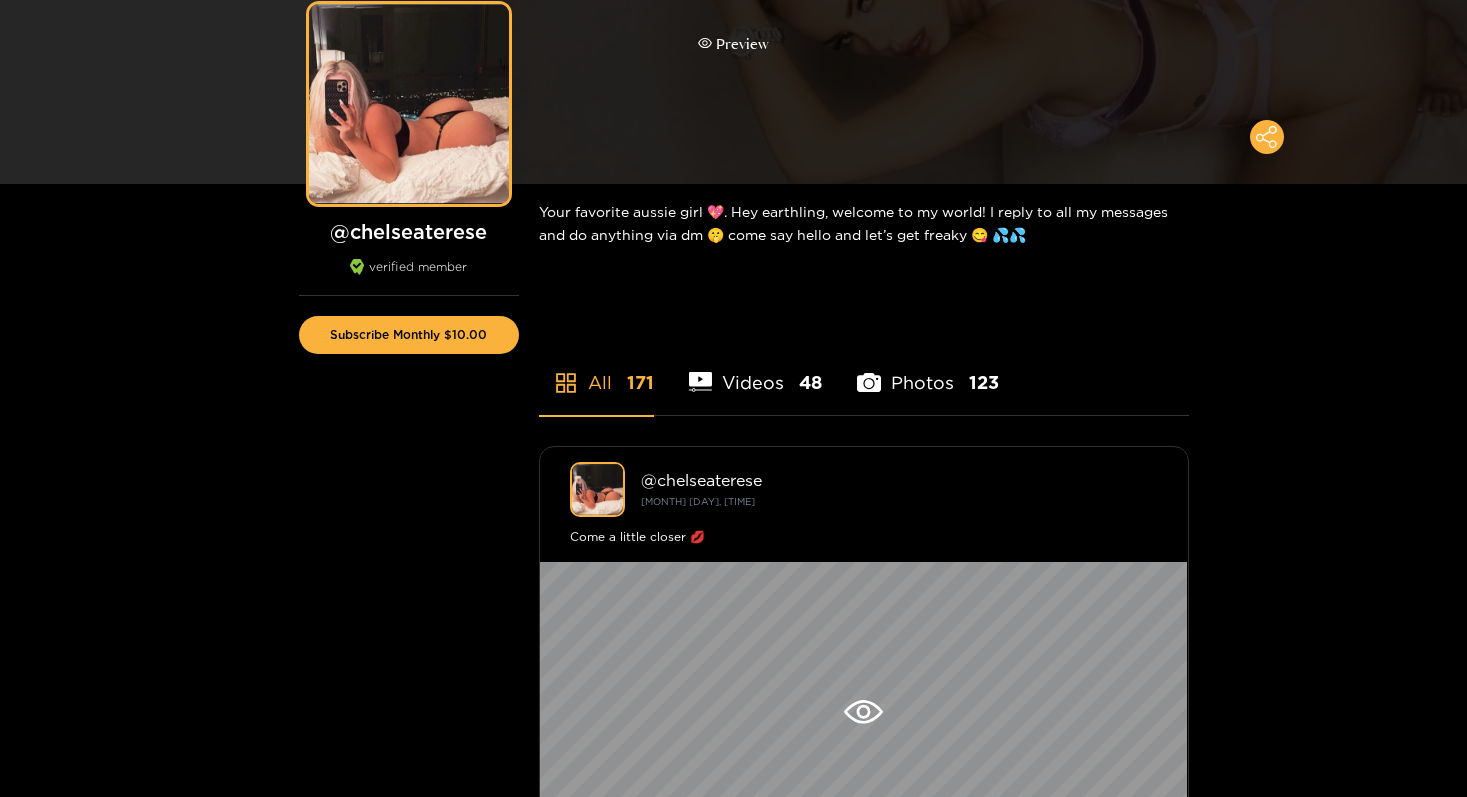 scroll, scrollTop: 181, scrollLeft: 0, axis: vertical 